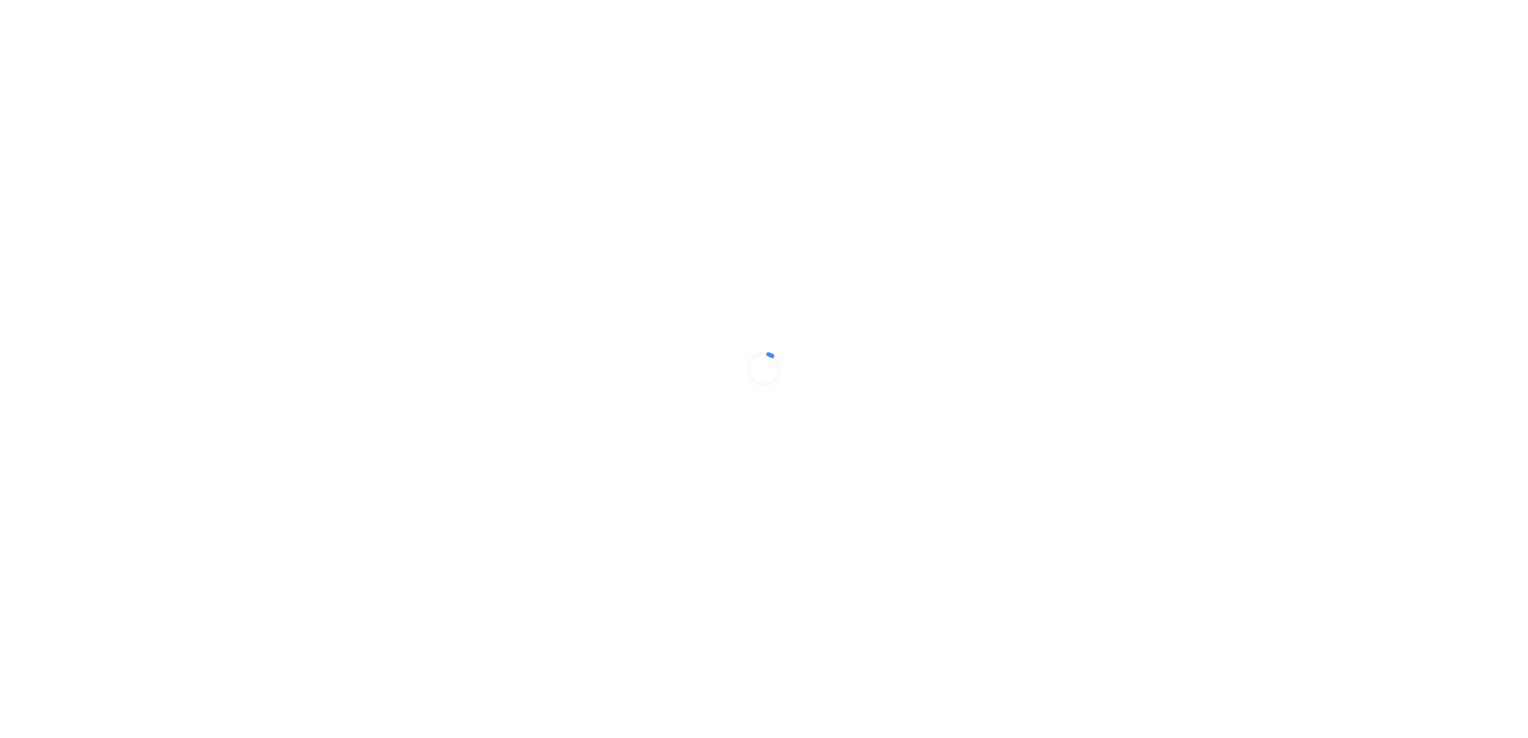 scroll, scrollTop: 0, scrollLeft: 0, axis: both 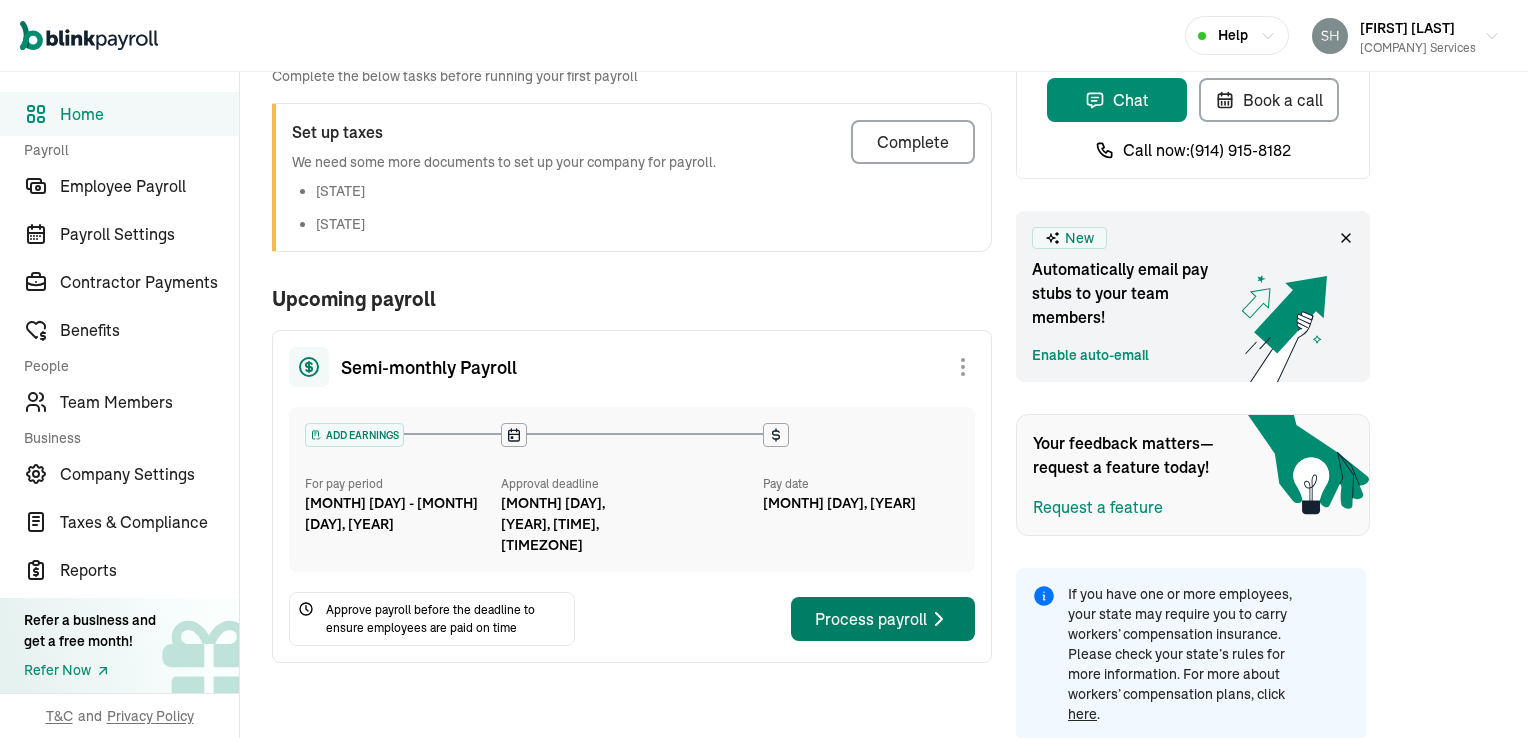 click on "Process payroll" at bounding box center (883, 619) 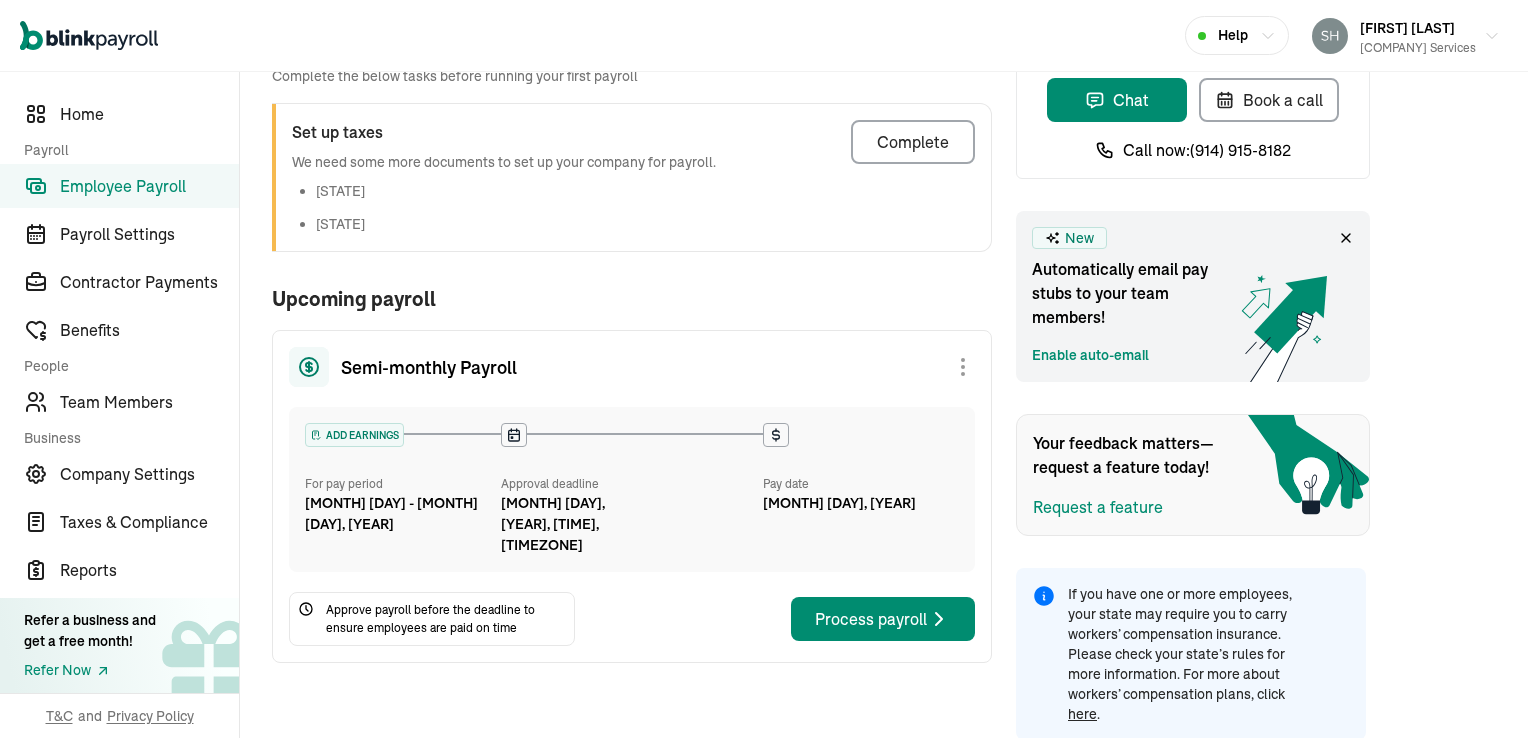 scroll, scrollTop: 0, scrollLeft: 0, axis: both 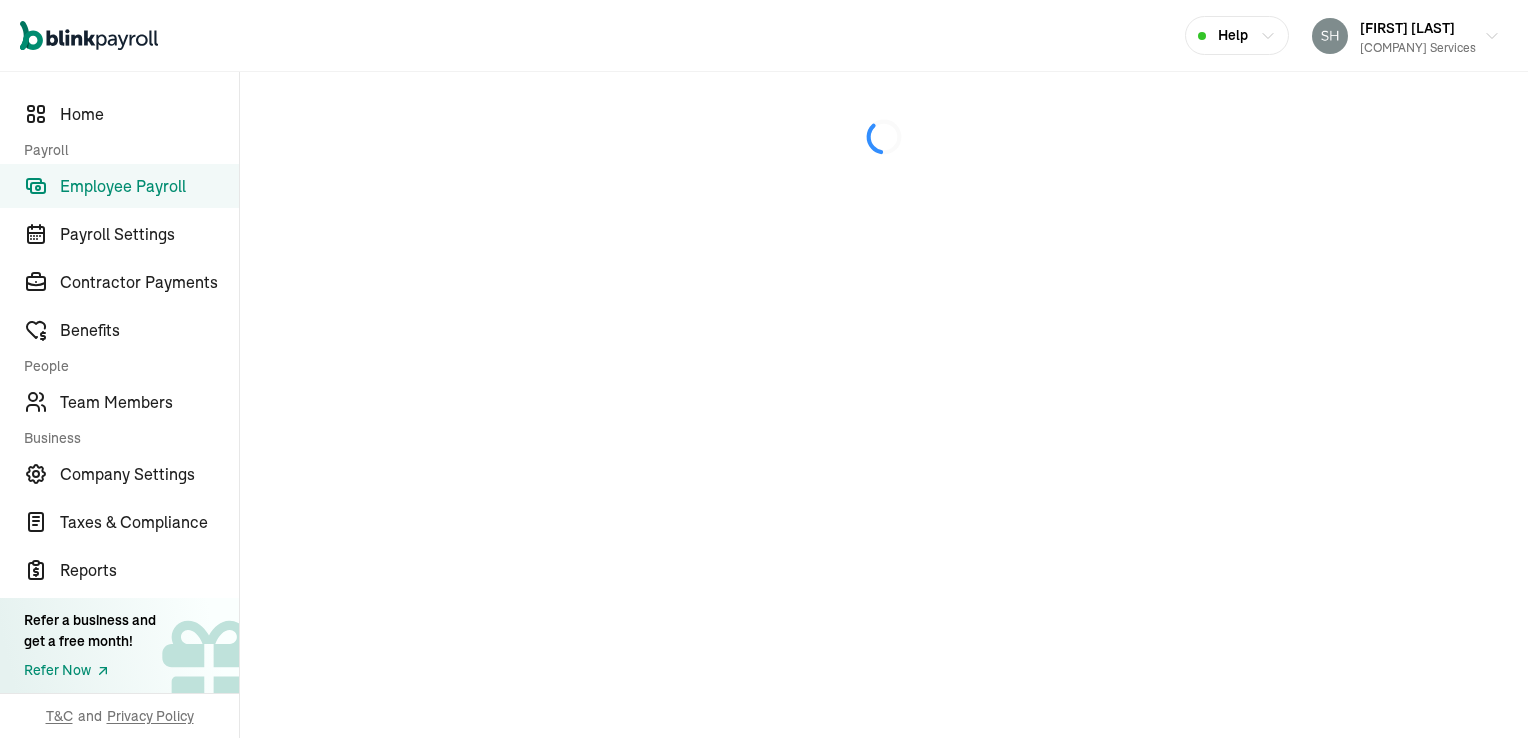 select on "direct_deposit" 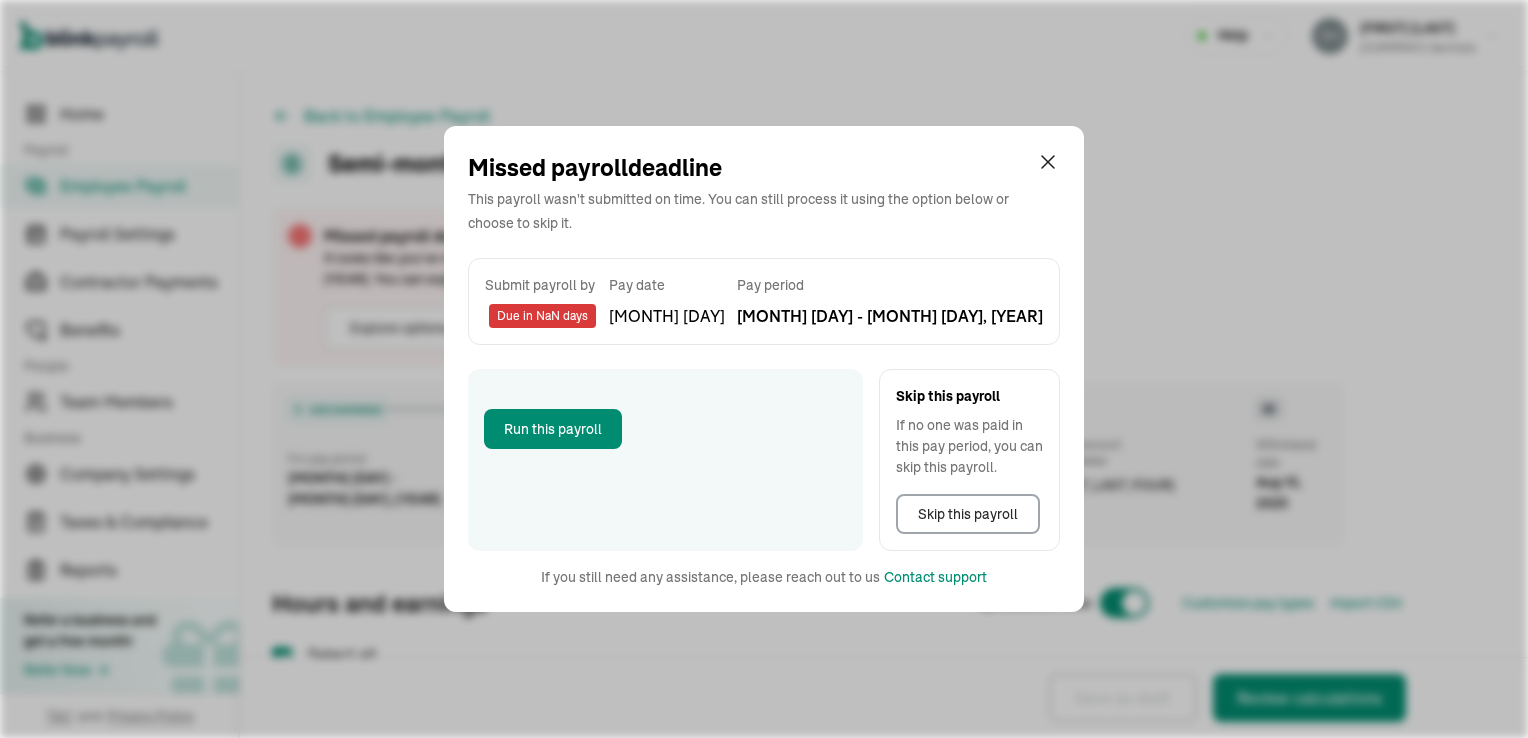 checkbox on "true" 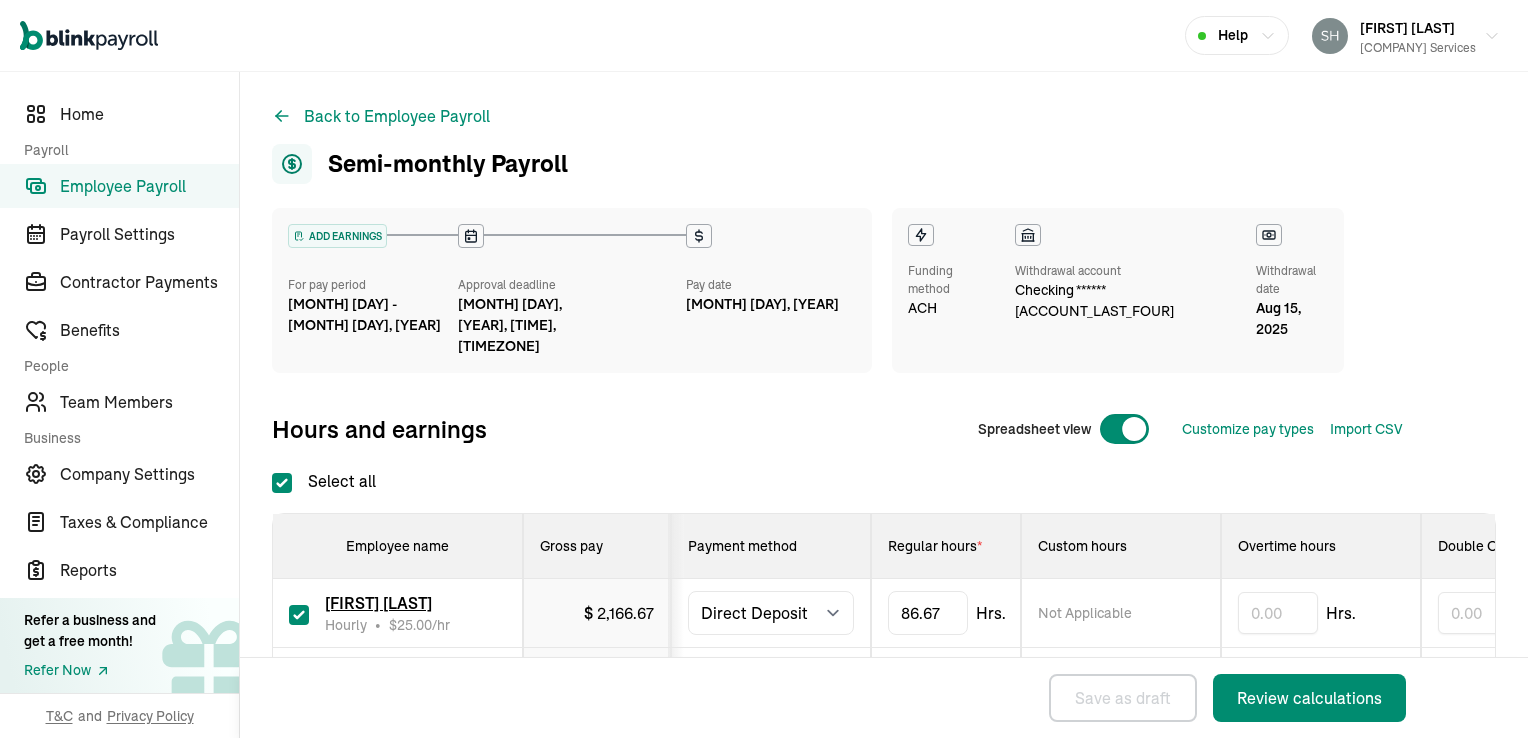 scroll, scrollTop: 140, scrollLeft: 0, axis: vertical 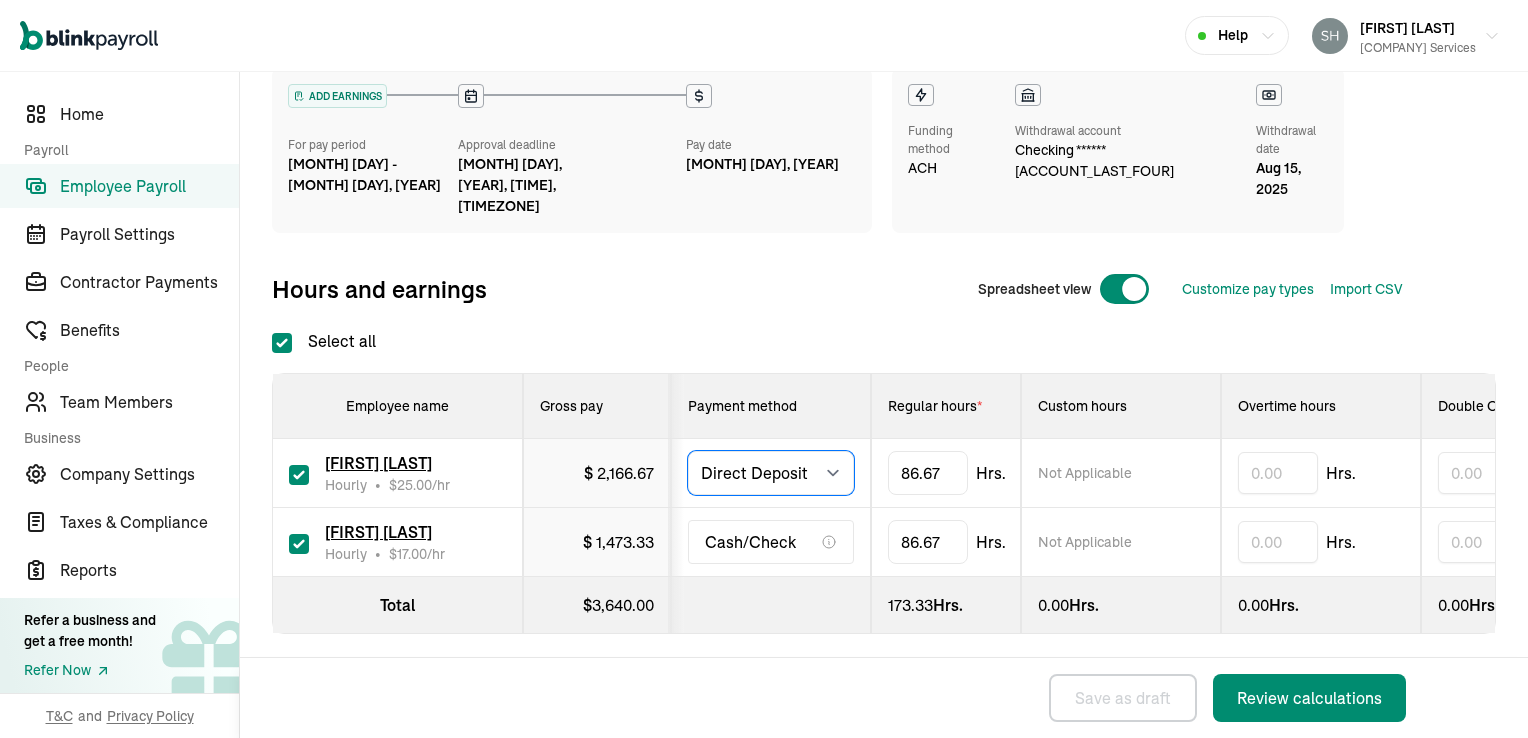 click on "Select method Direct Deposit Cash/Check" at bounding box center (771, 473) 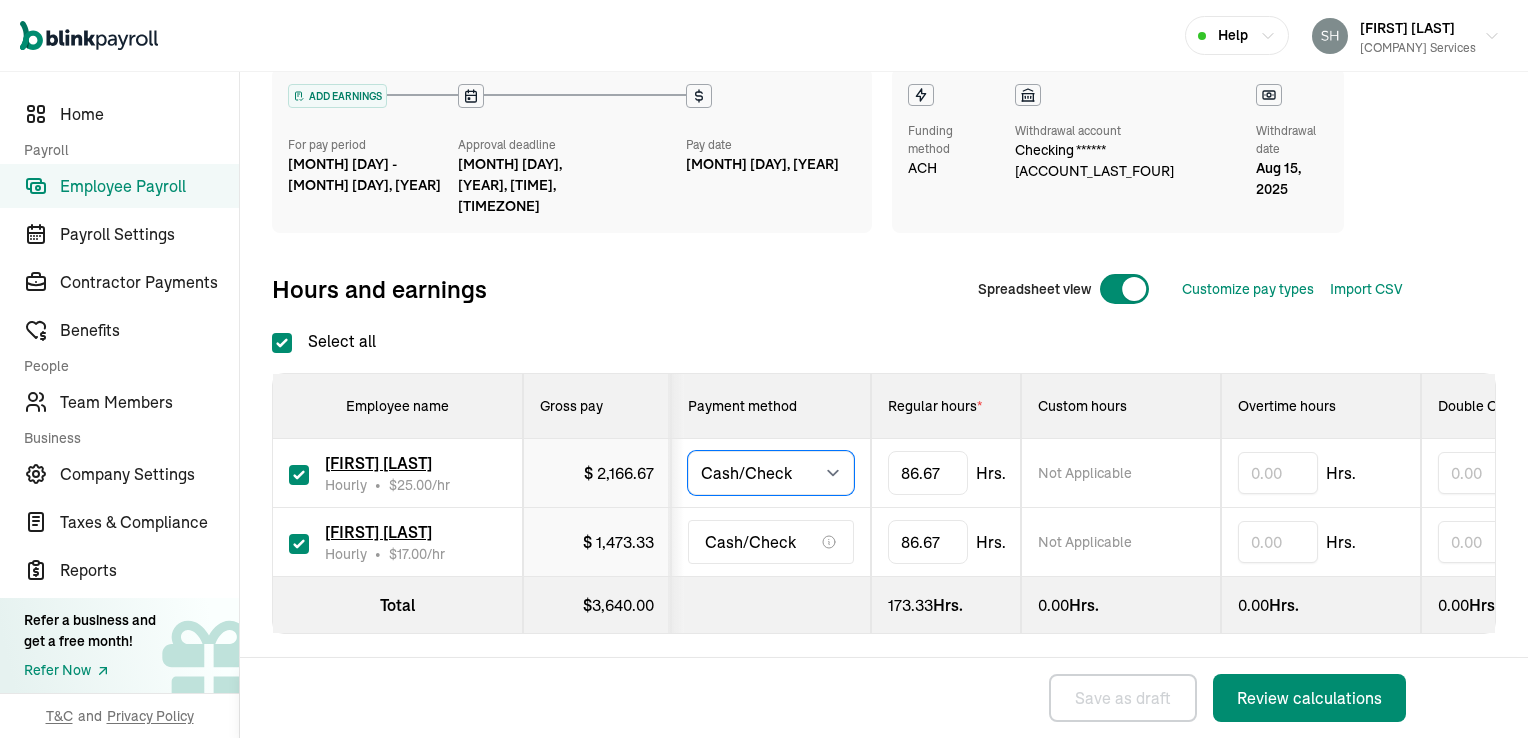 click on "Select method Direct Deposit Cash/Check" at bounding box center (771, 473) 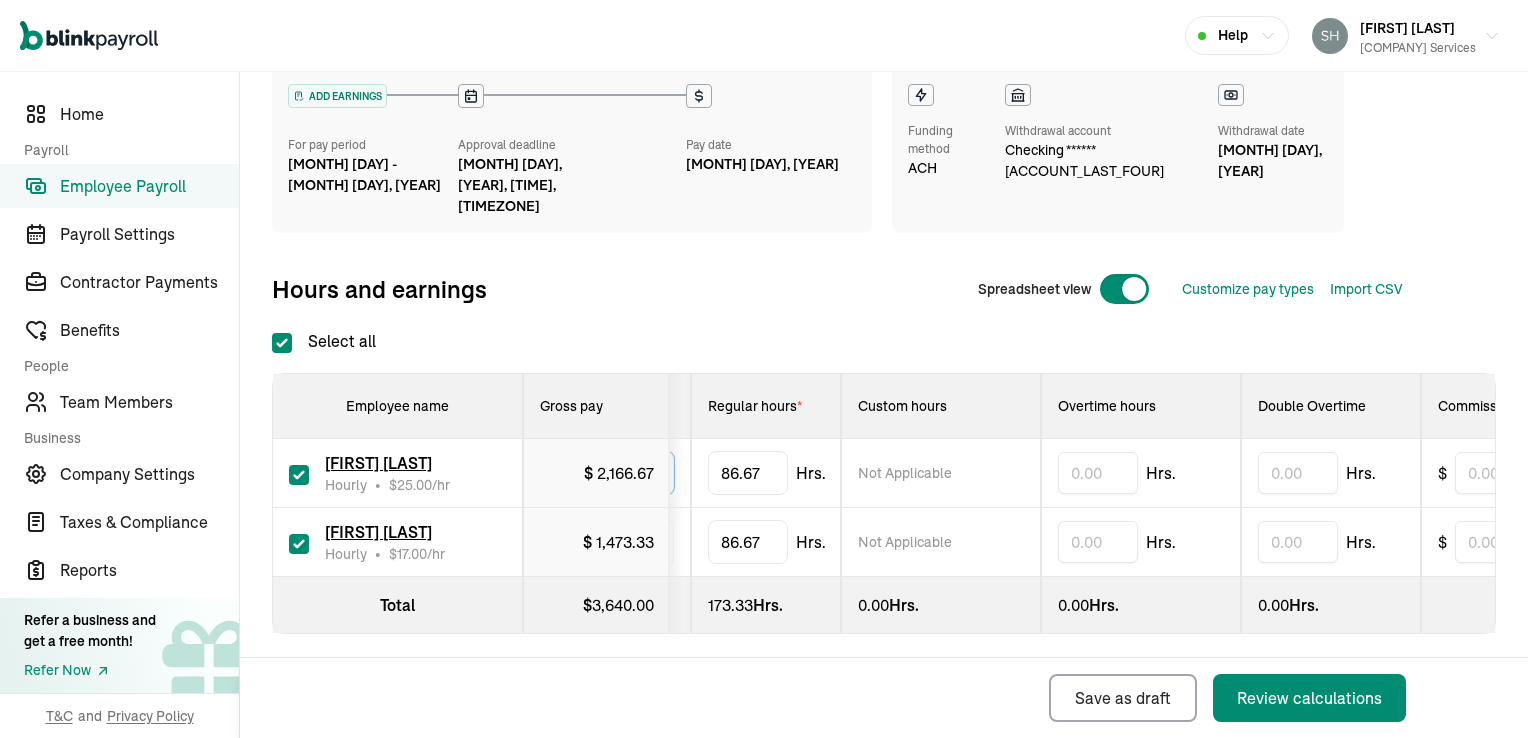 scroll, scrollTop: 0, scrollLeft: 0, axis: both 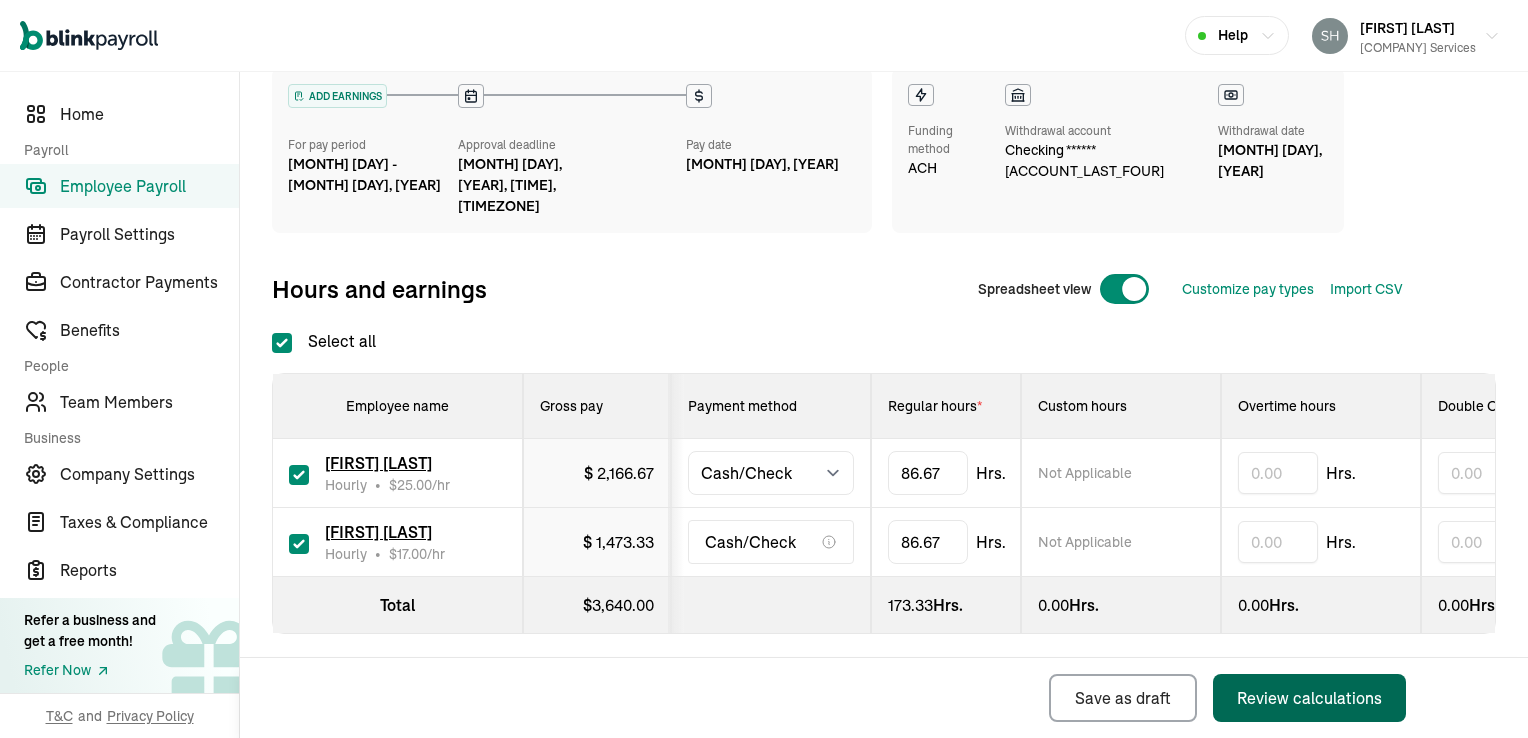 click on "Review calculations" at bounding box center [1309, 698] 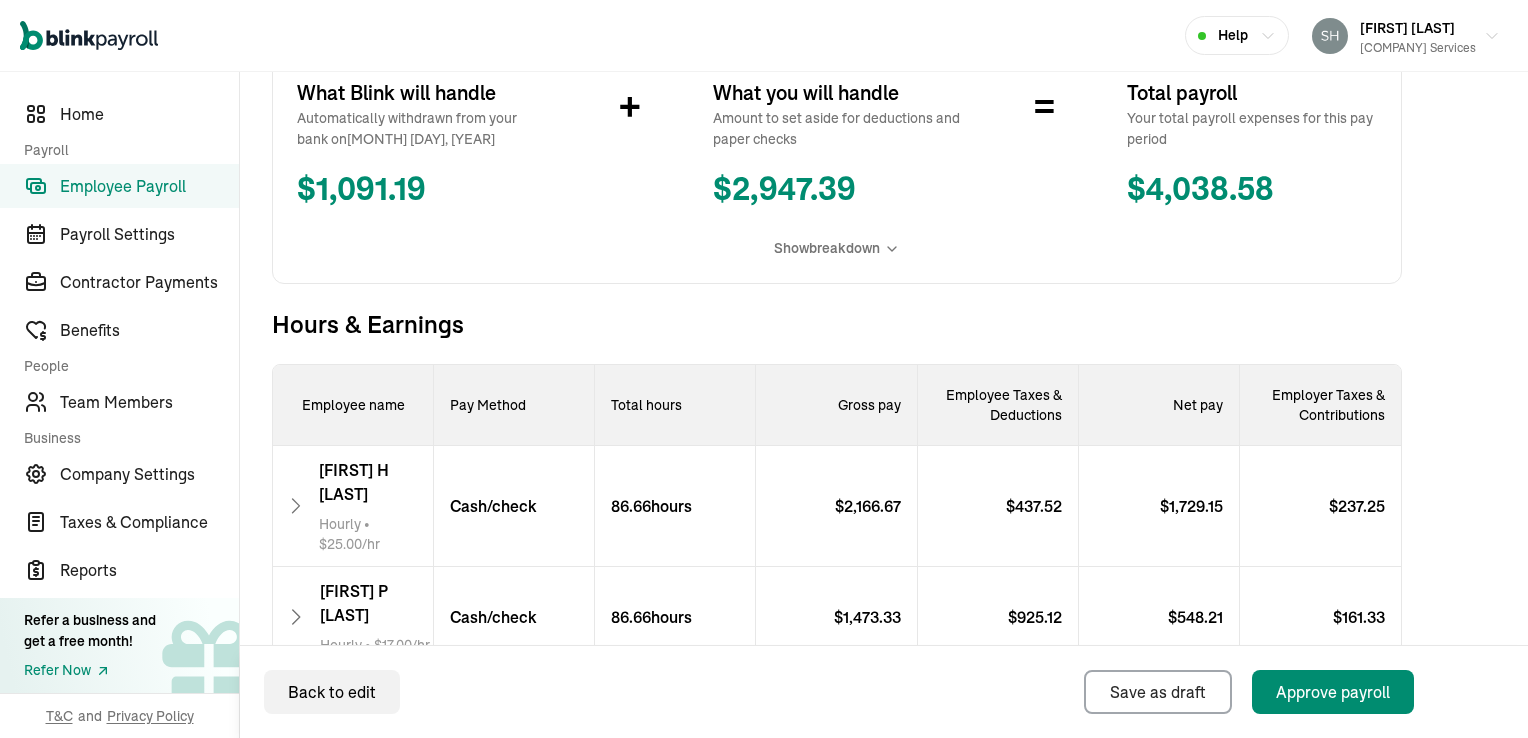 scroll, scrollTop: 500, scrollLeft: 0, axis: vertical 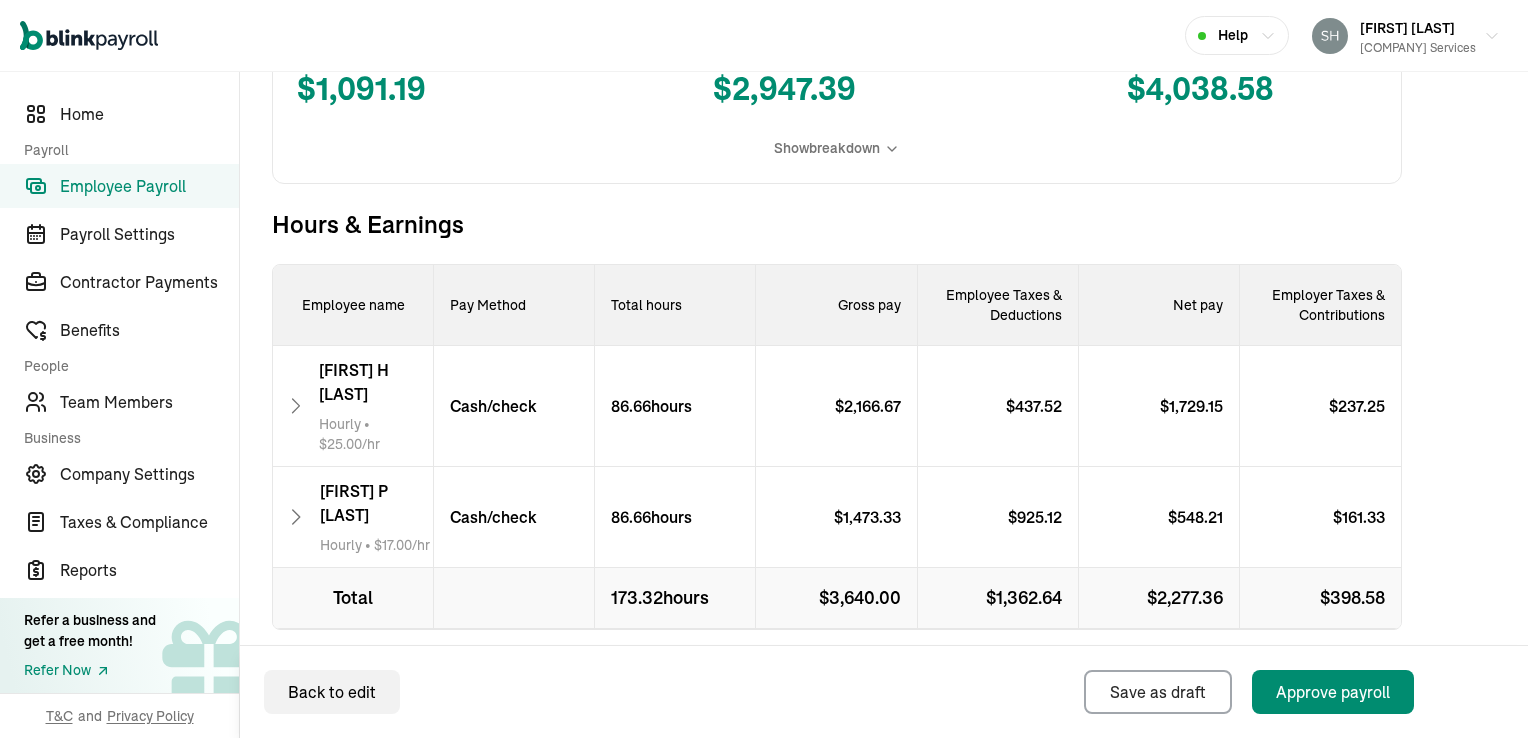click 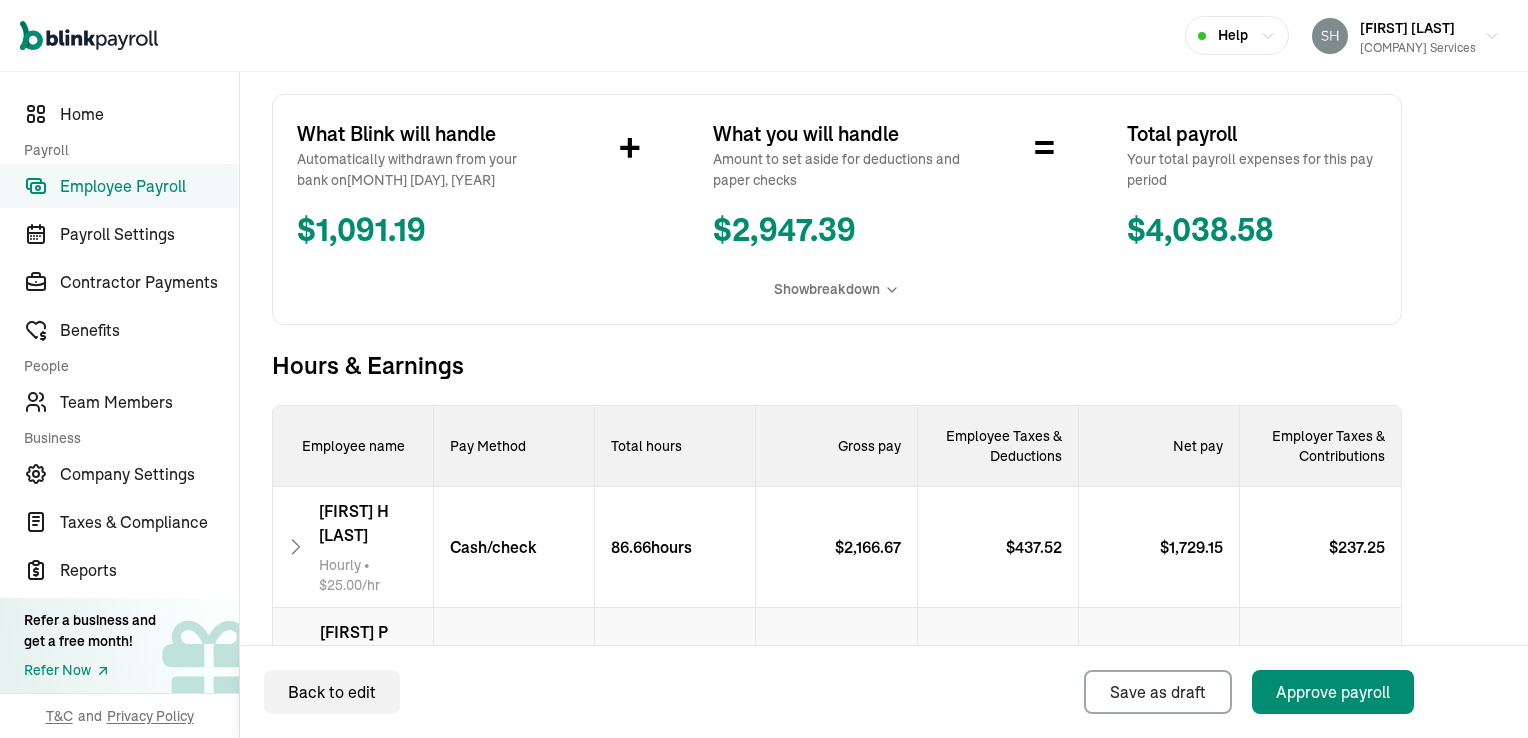 scroll, scrollTop: 559, scrollLeft: 0, axis: vertical 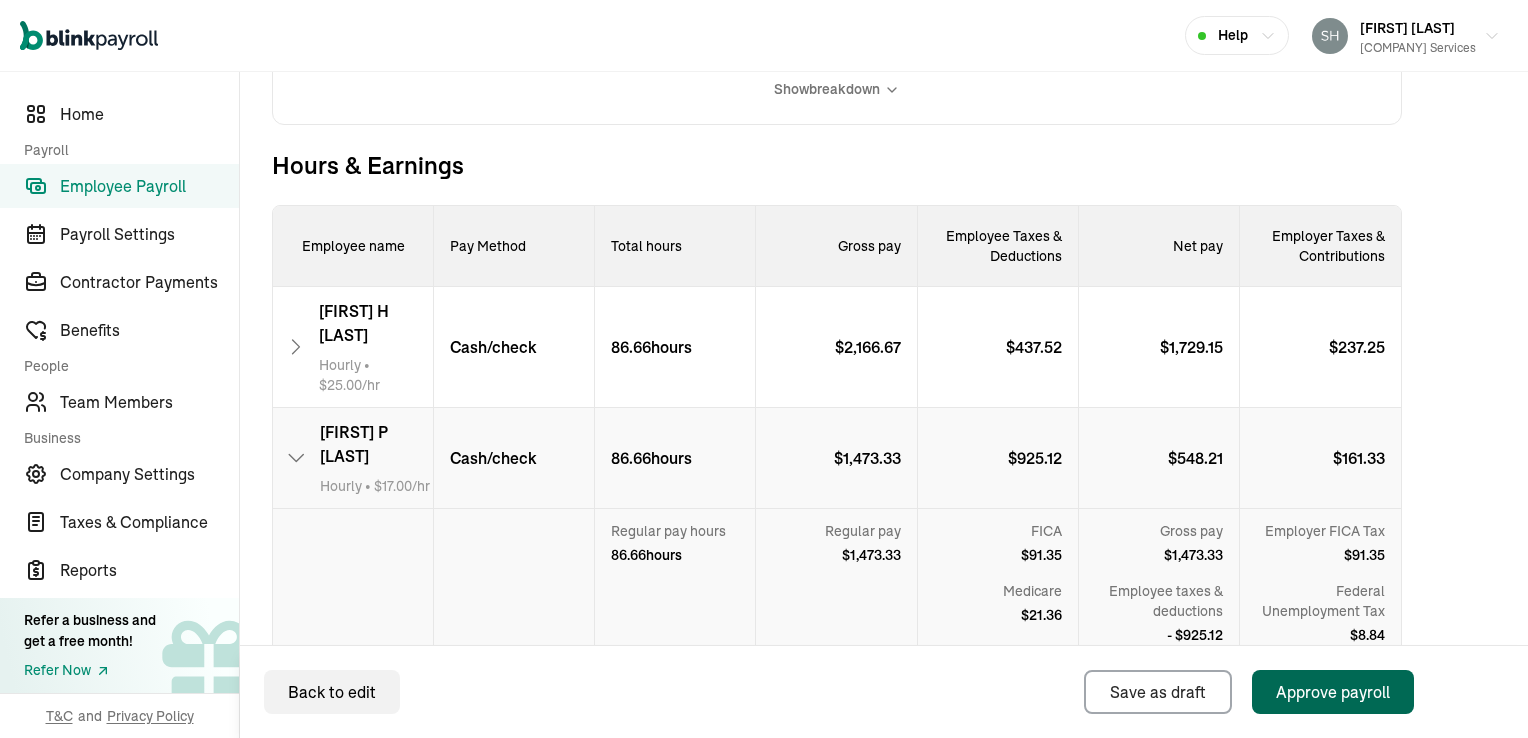 click on "ADD EARNINGS For pay period [DATE] - [DATE], [YEAR] APPROVE  PAYROLL Approval deadline [DATE], [YEAR], [TIME], [TIMEZONE] Pay date [DATE], [YEAR] Funding method ACH Withdrawal account checking ****** [ACCOUNT_SUFFIX] Withdrawal date [DATE], [YEAR] What Blink will handle Automatically withdrawn from your bank on  [DATE], [YEAR] $ [AMOUNT] + What you will handle Amount to set aside for deductions and paper checks $ [AMOUNT] = Total payroll Your total payroll expenses for this pay period $ [AMOUNT] Show  breakdown Hours & Earnings Employee name Pay Method Total hours Gross pay Employee Taxes & Deductions Net pay Employer Taxes & Contributions [FIRST]   H   [LAST] Hourly   •   $ [AMOUNT] /hr Cash/check [HOURS]  hours $ [AMOUNT] $ [AMOUNT] $ [AMOUNT] $ [AMOUNT] [FIRST]   P   [LAST] Hourly   •   $ [AMOUNT] /hr Cash/check [HOURS]  hours $ [AMOUNT] $ [AMOUNT] $ [AMOUNT] $ [AMOUNT] Regular pay hours [HOURS]  hours  Regular pay    $ [AMOUNT] FICA    $ [AMOUNT] Medicare    $ [AMOUNT] Federal Income Tax    $ [AMOUNT] [STATE] Tax    $ [AMOUNT] Child Support    $ [AMOUNT]    $" at bounding box center (837, 339) 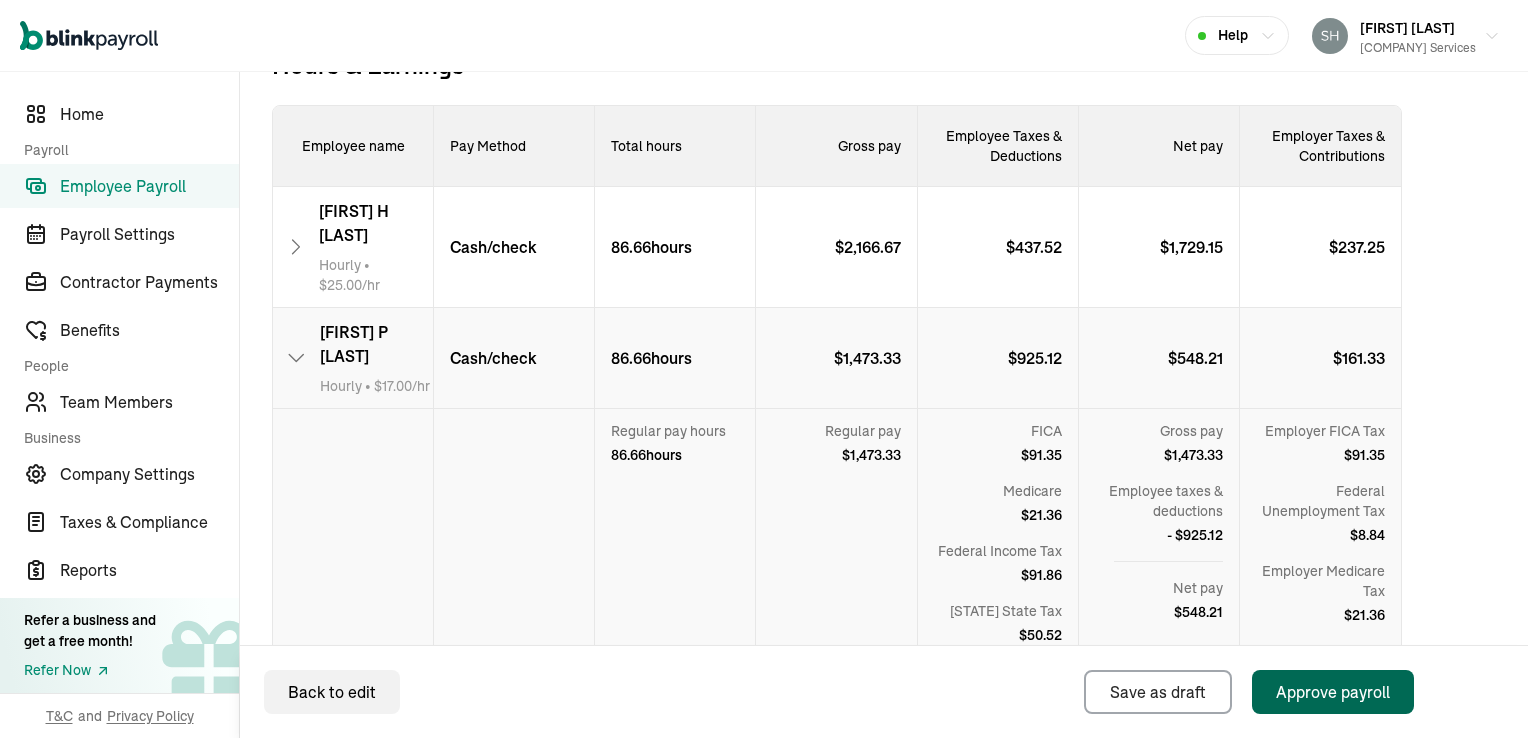 scroll, scrollTop: 859, scrollLeft: 0, axis: vertical 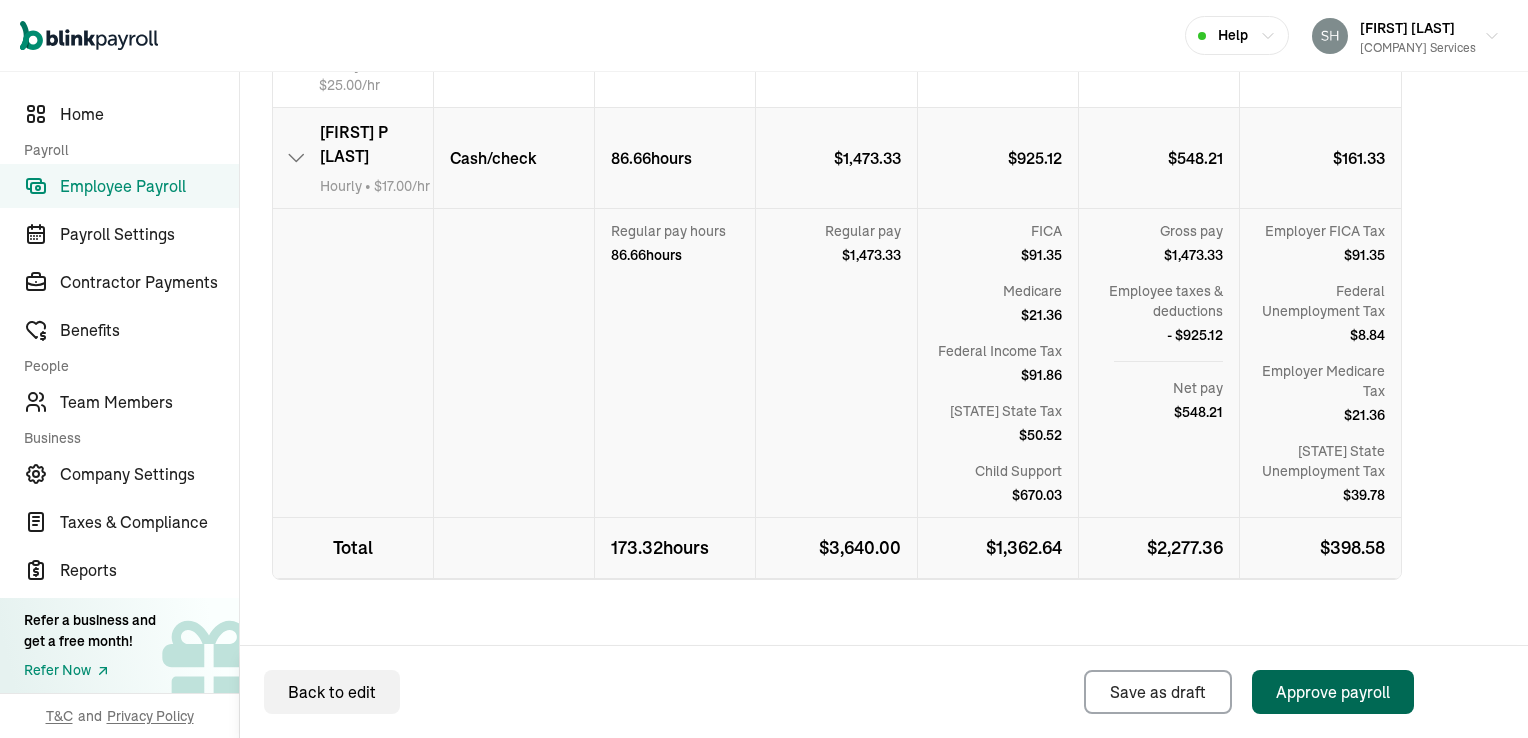 click on "Back to edit Save as draft Approve payroll" at bounding box center [884, 691] 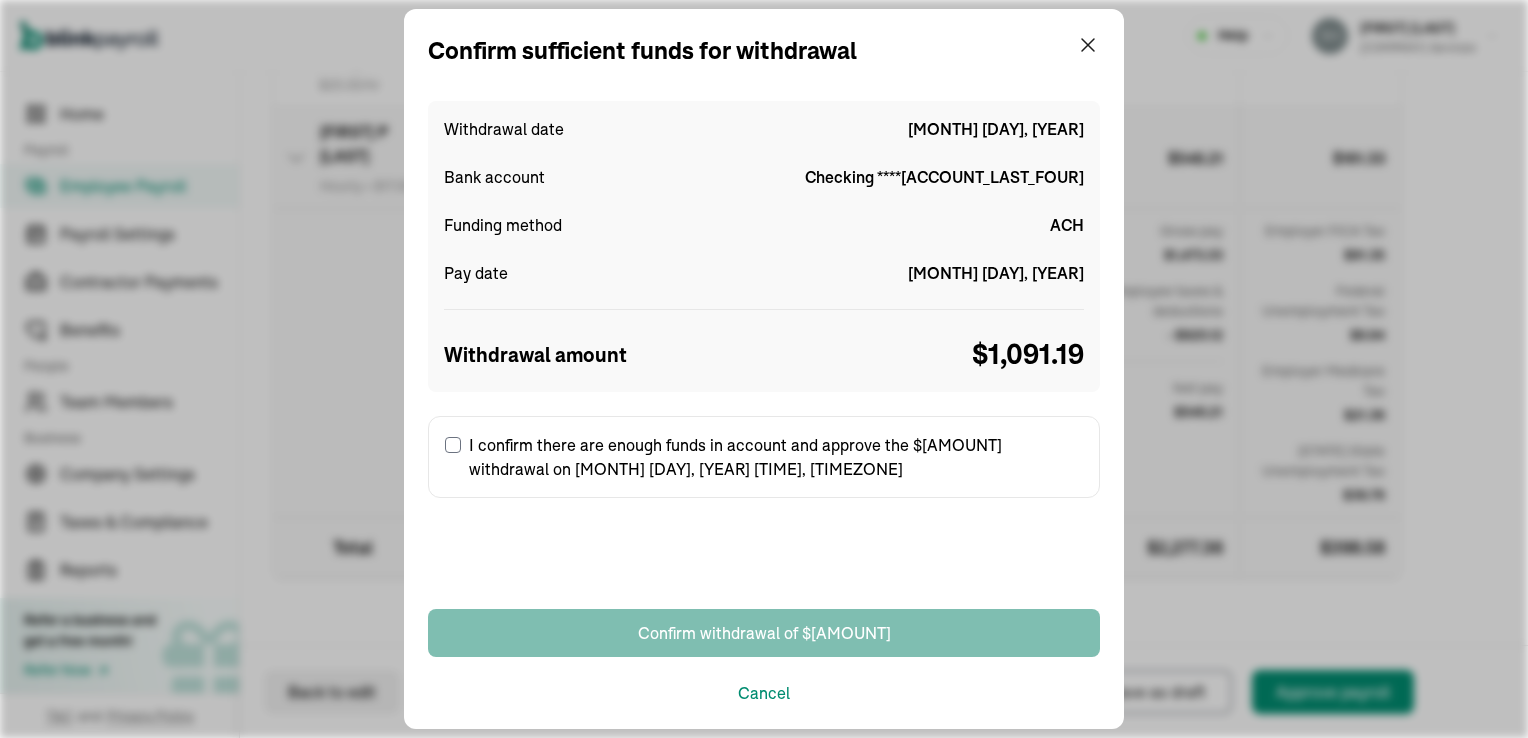 click on "I confirm there are enough funds in account and approve the $[AMOUNT] withdrawal on [DATE], [YEAR] [TIME], [TIMEZONE]" at bounding box center [453, 445] 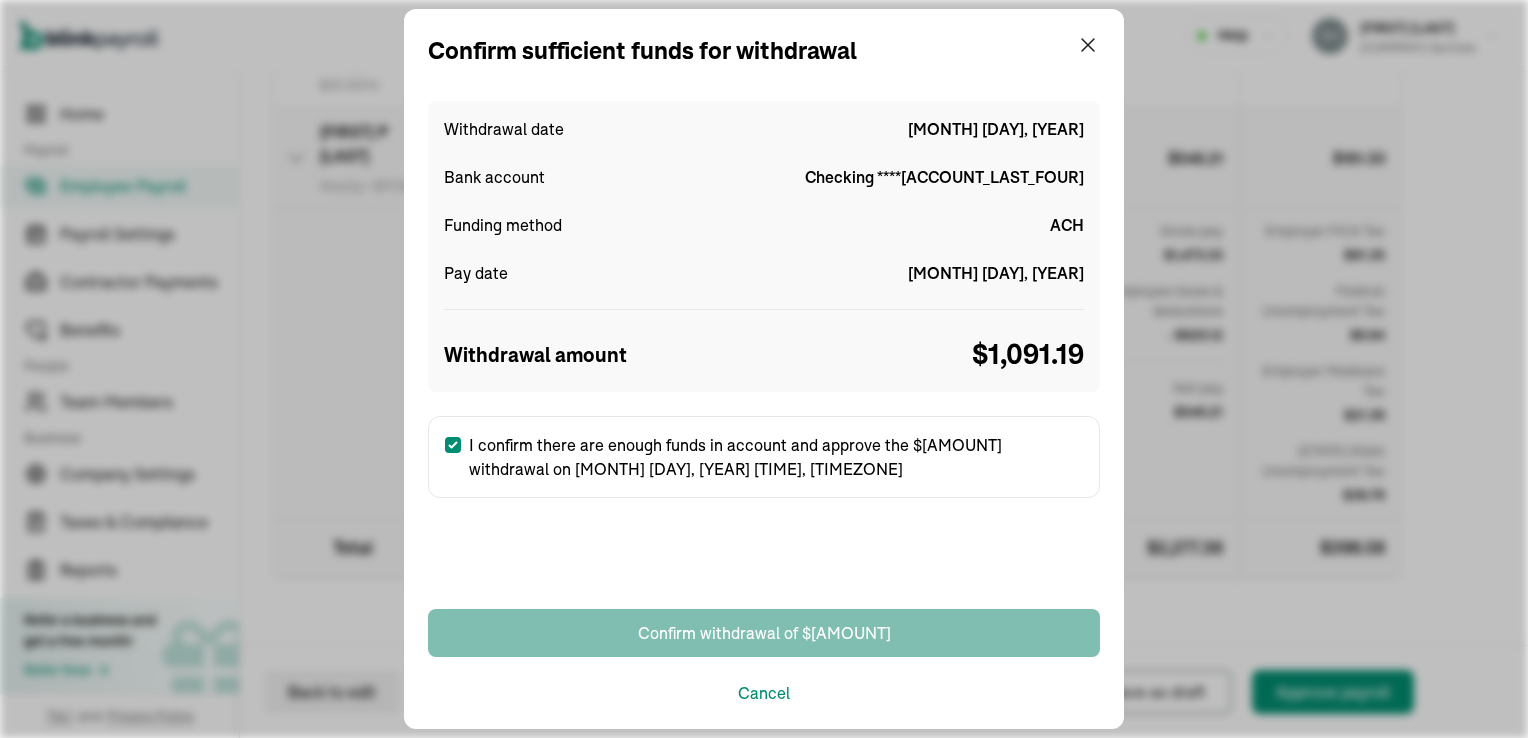 checkbox on "true" 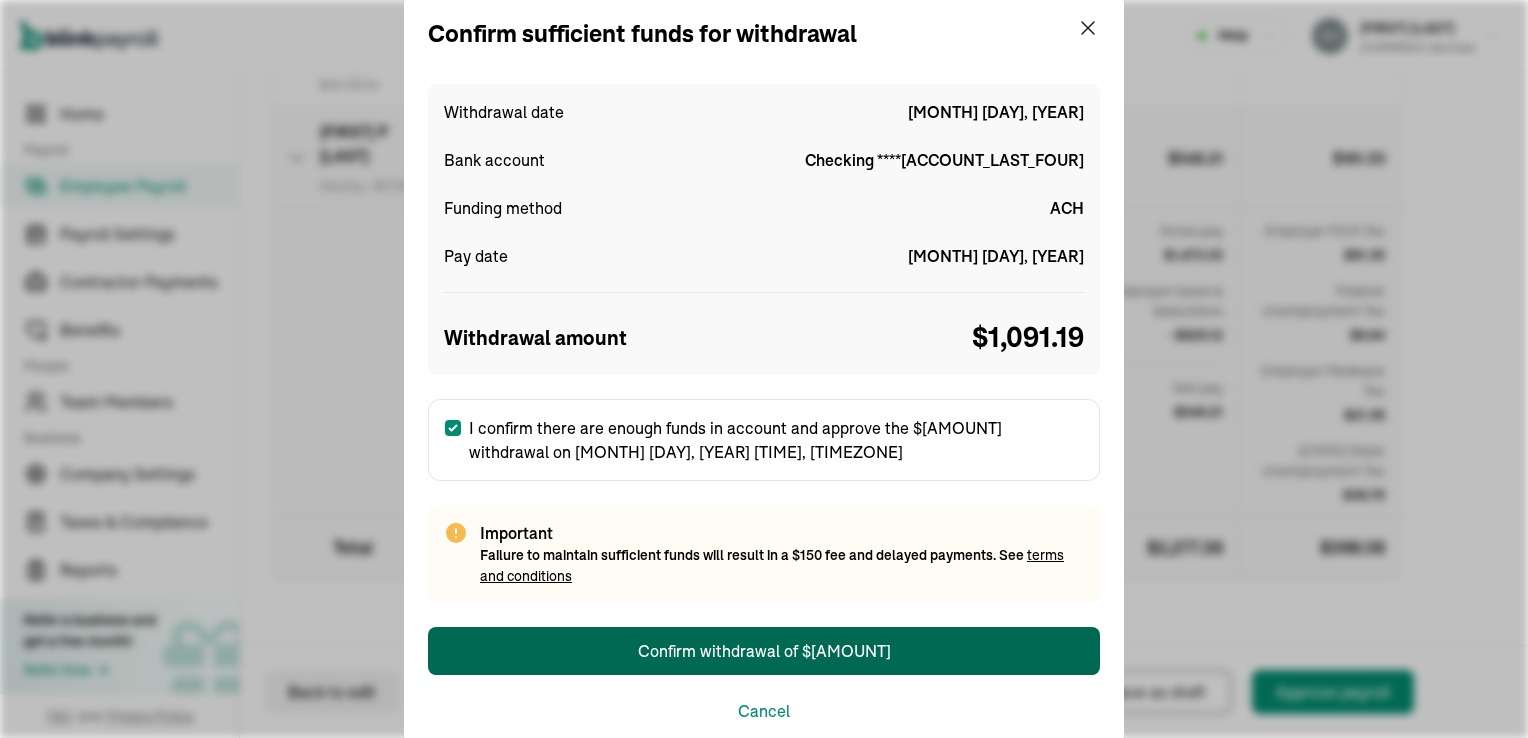 click on "Confirm withdrawal of $[AMOUNT]" at bounding box center [764, 651] 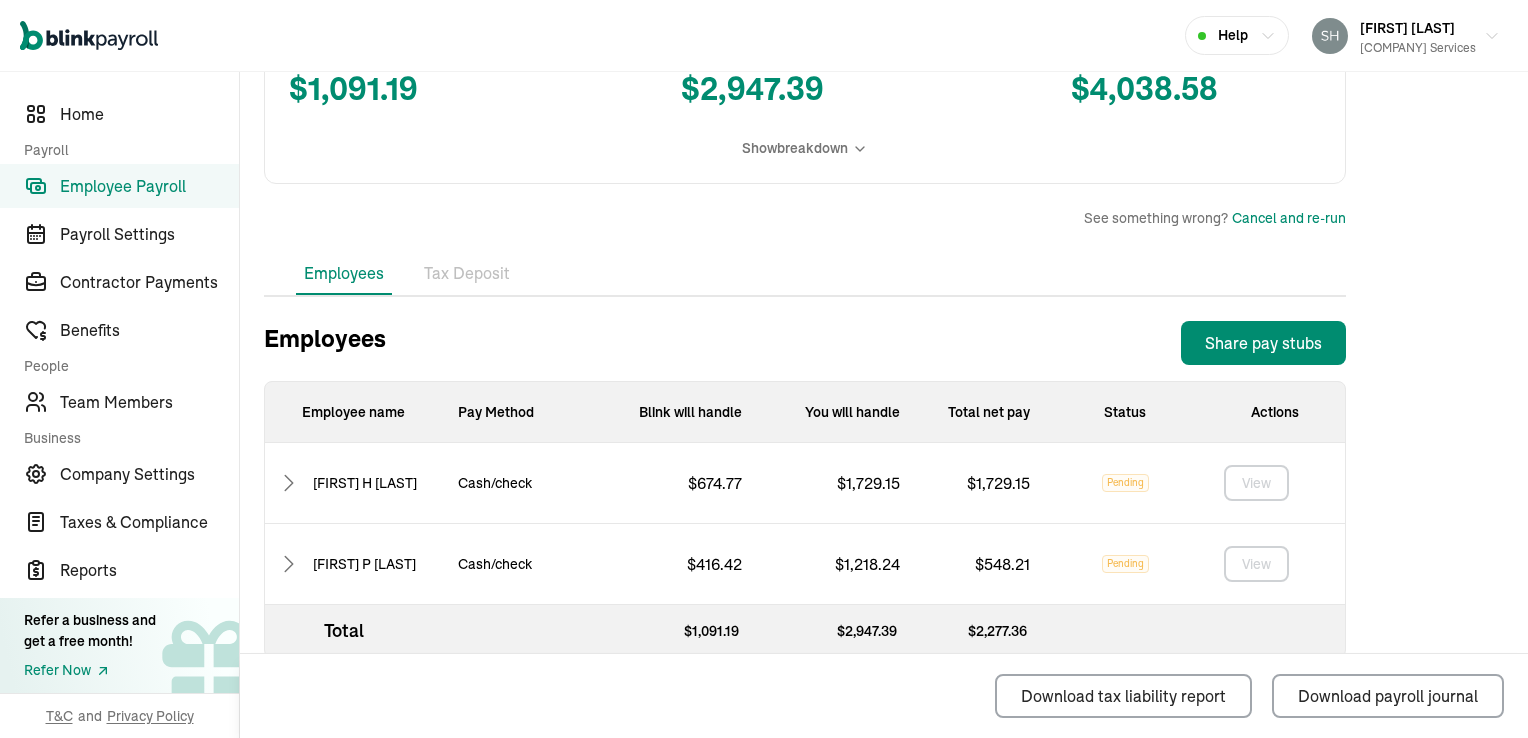 scroll, scrollTop: 510, scrollLeft: 0, axis: vertical 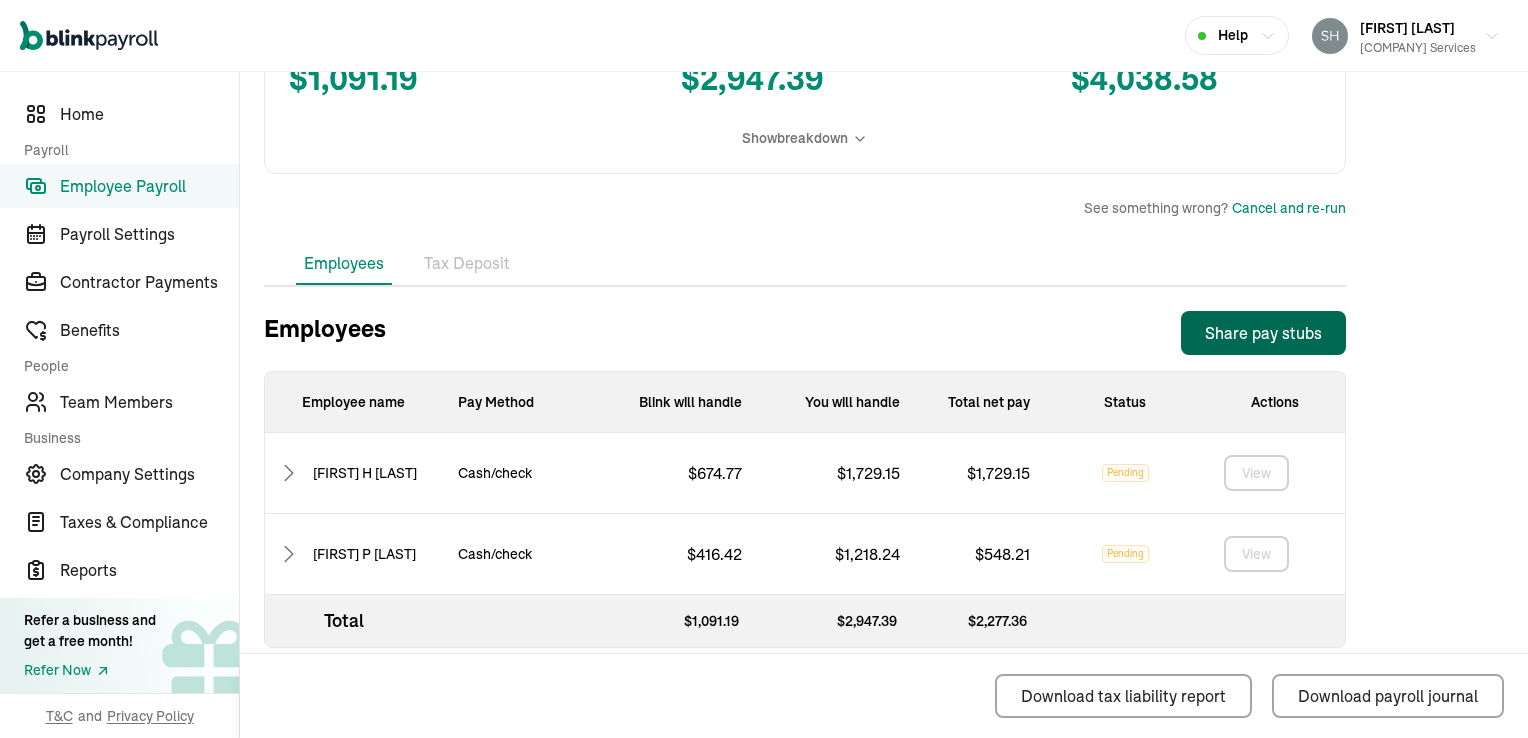 click on "Share pay stubs" at bounding box center [1263, 333] 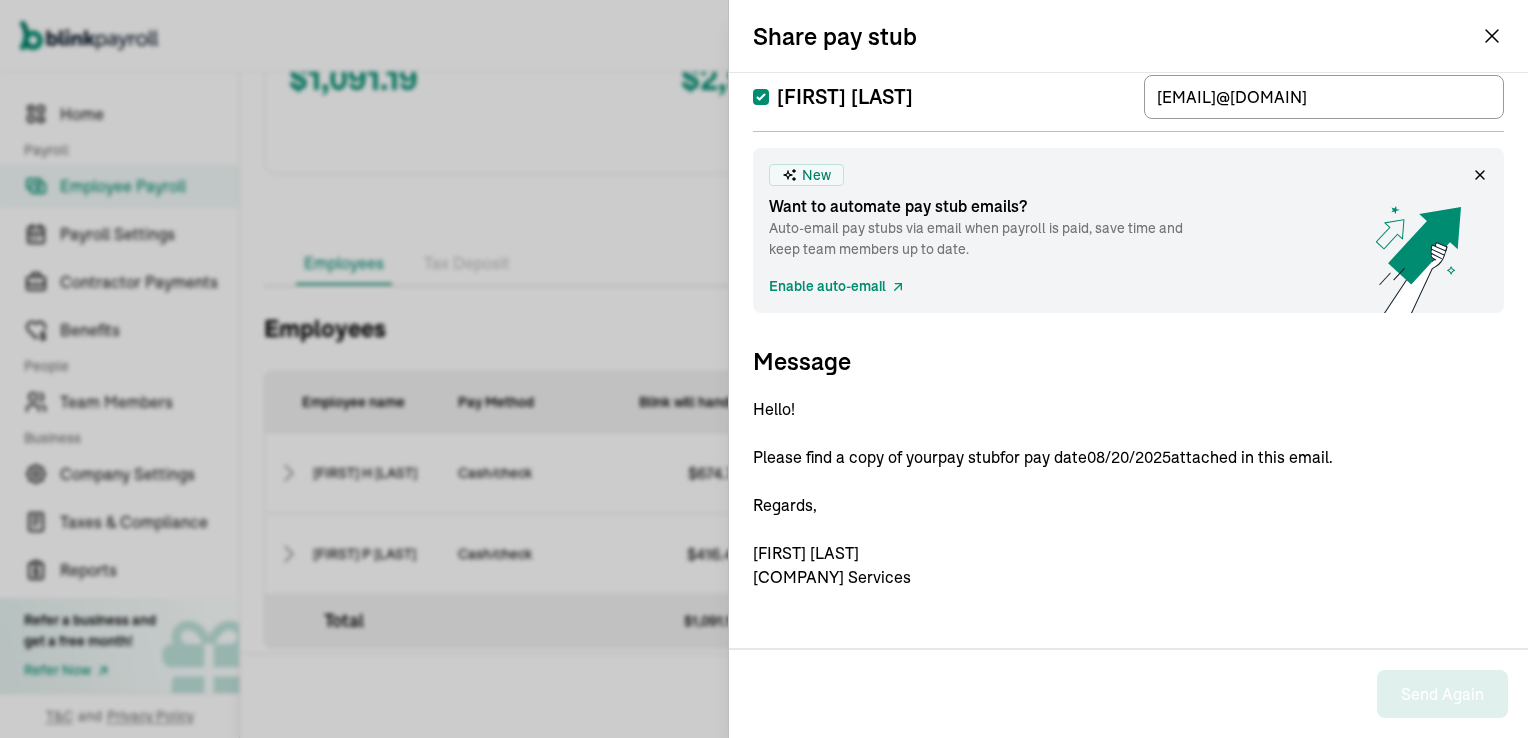 scroll, scrollTop: 0, scrollLeft: 0, axis: both 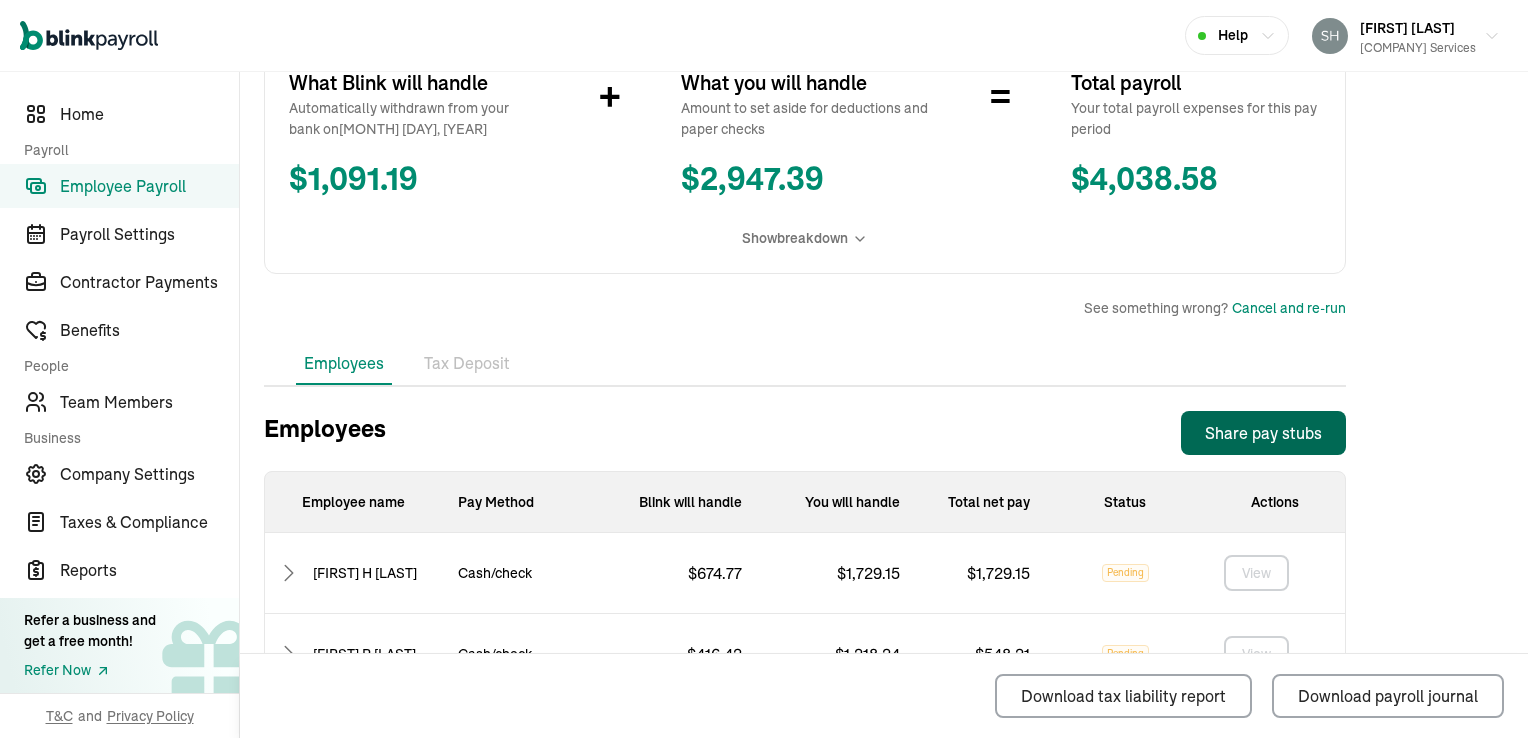 click on "Share pay stubs" at bounding box center [1263, 433] 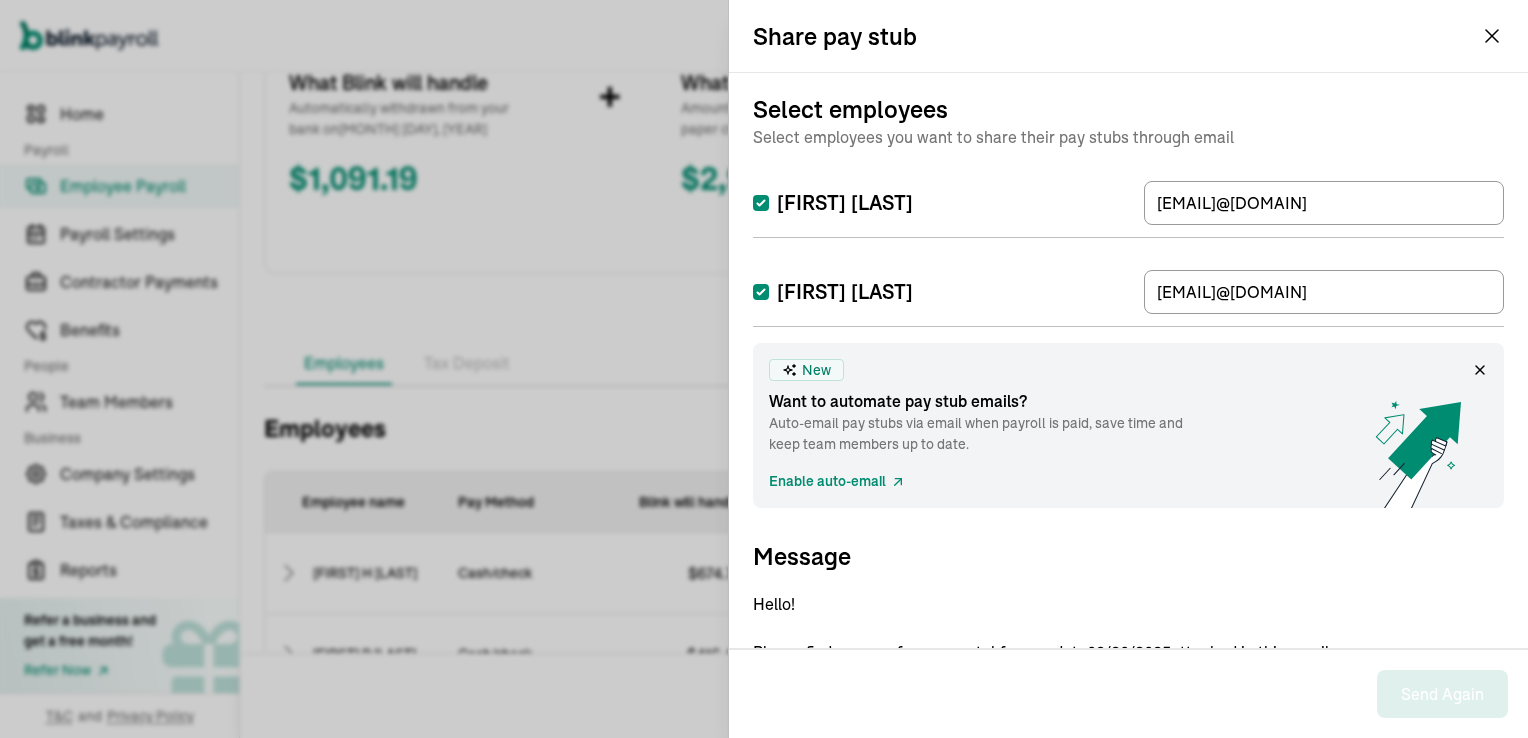 scroll, scrollTop: 195, scrollLeft: 0, axis: vertical 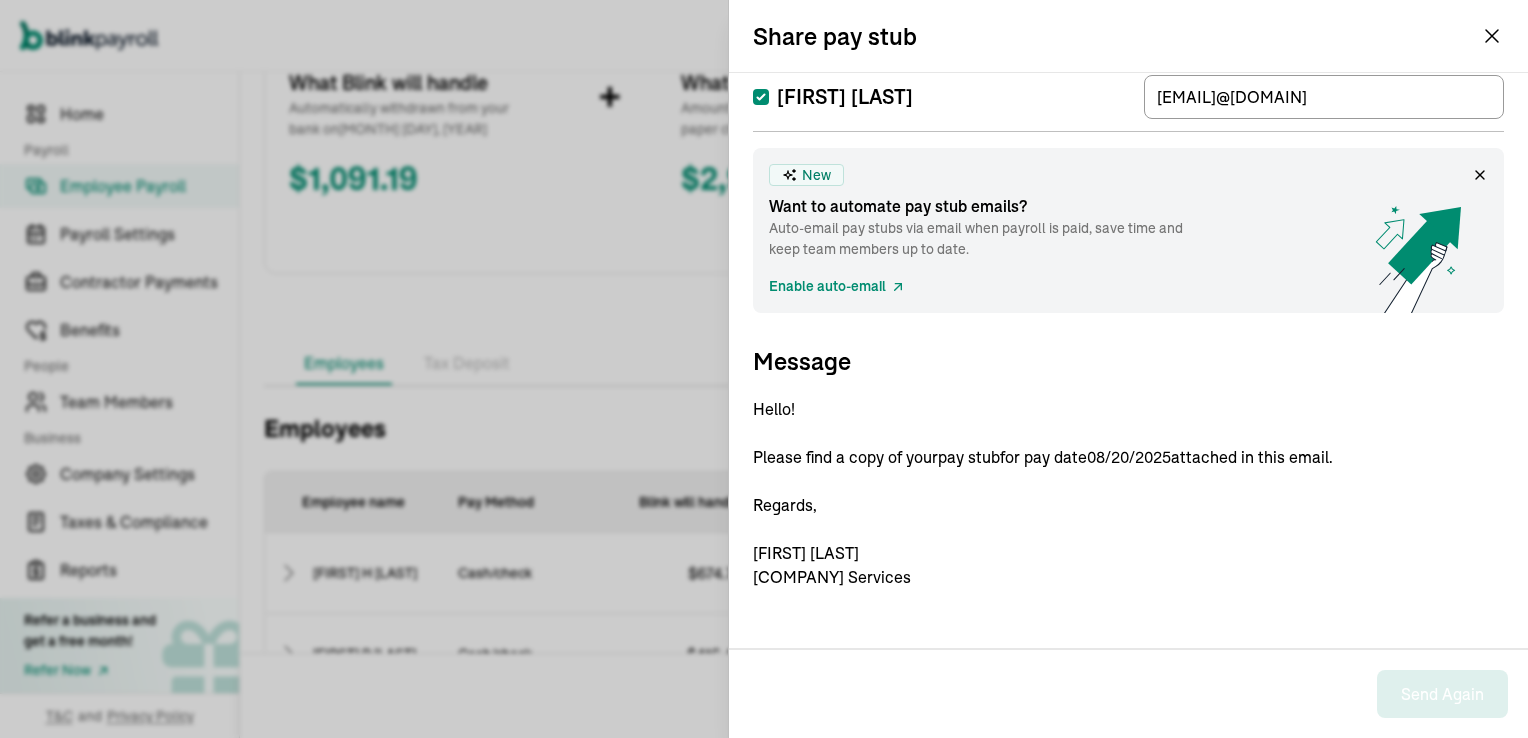 click on "Enable auto-email" at bounding box center [837, 286] 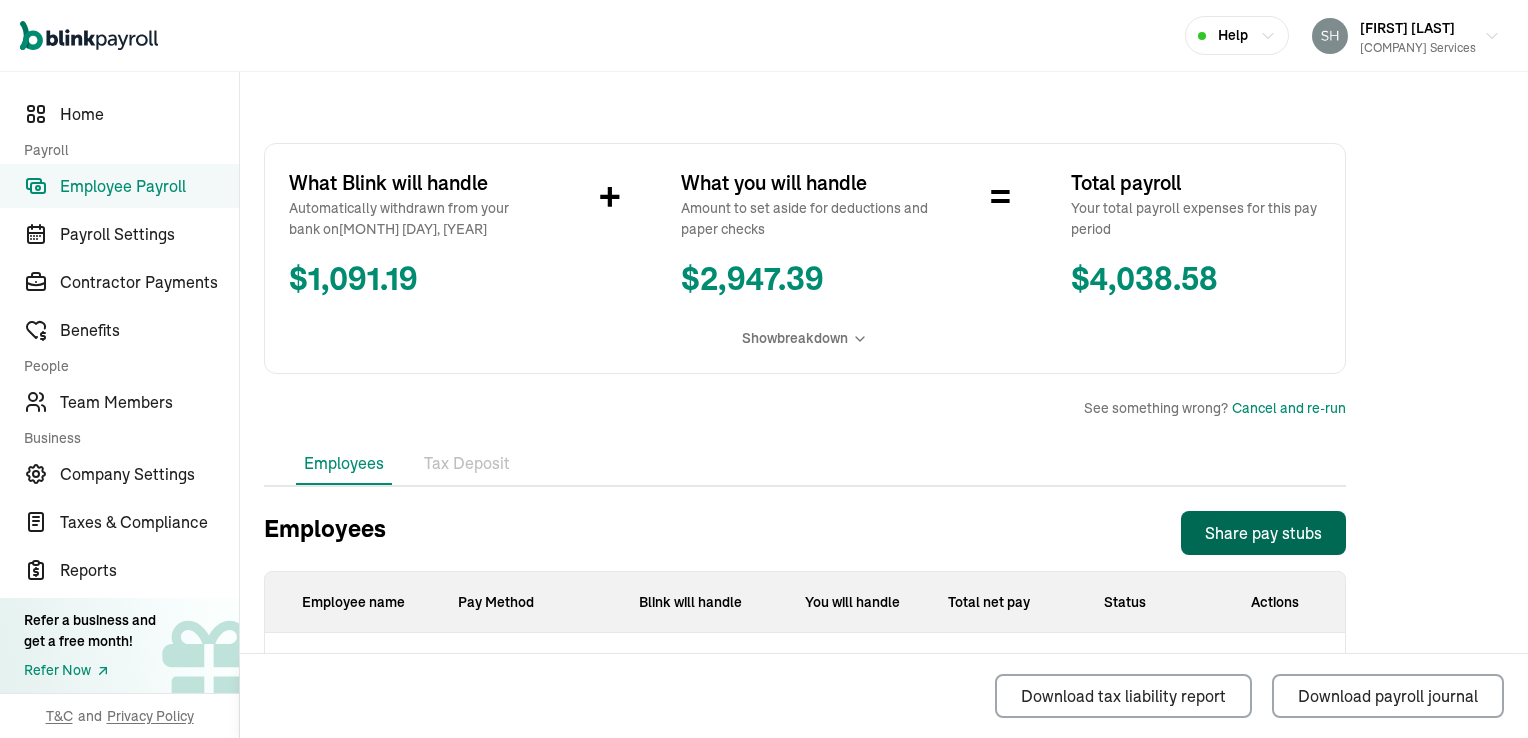 scroll, scrollTop: 510, scrollLeft: 0, axis: vertical 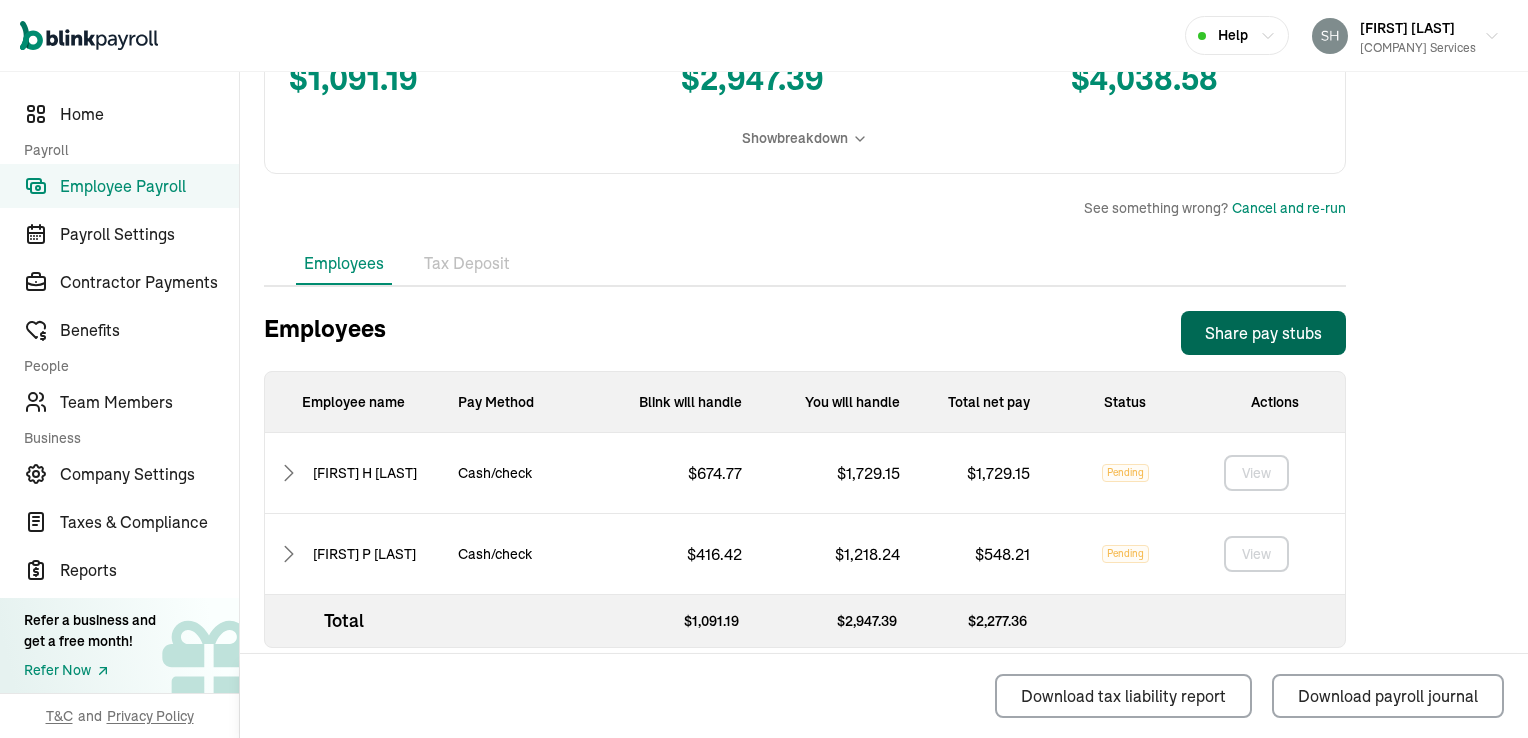 click 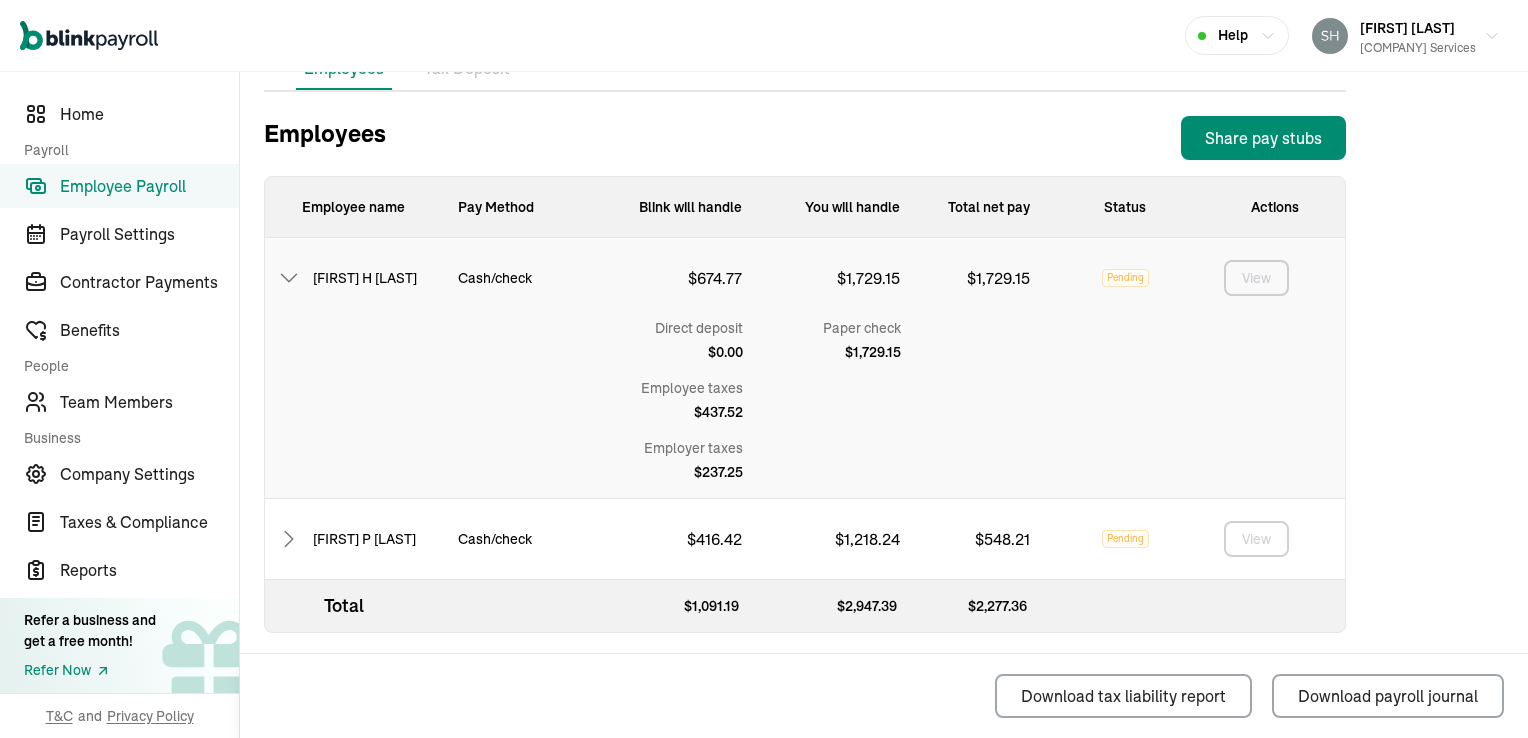 scroll, scrollTop: 605, scrollLeft: 0, axis: vertical 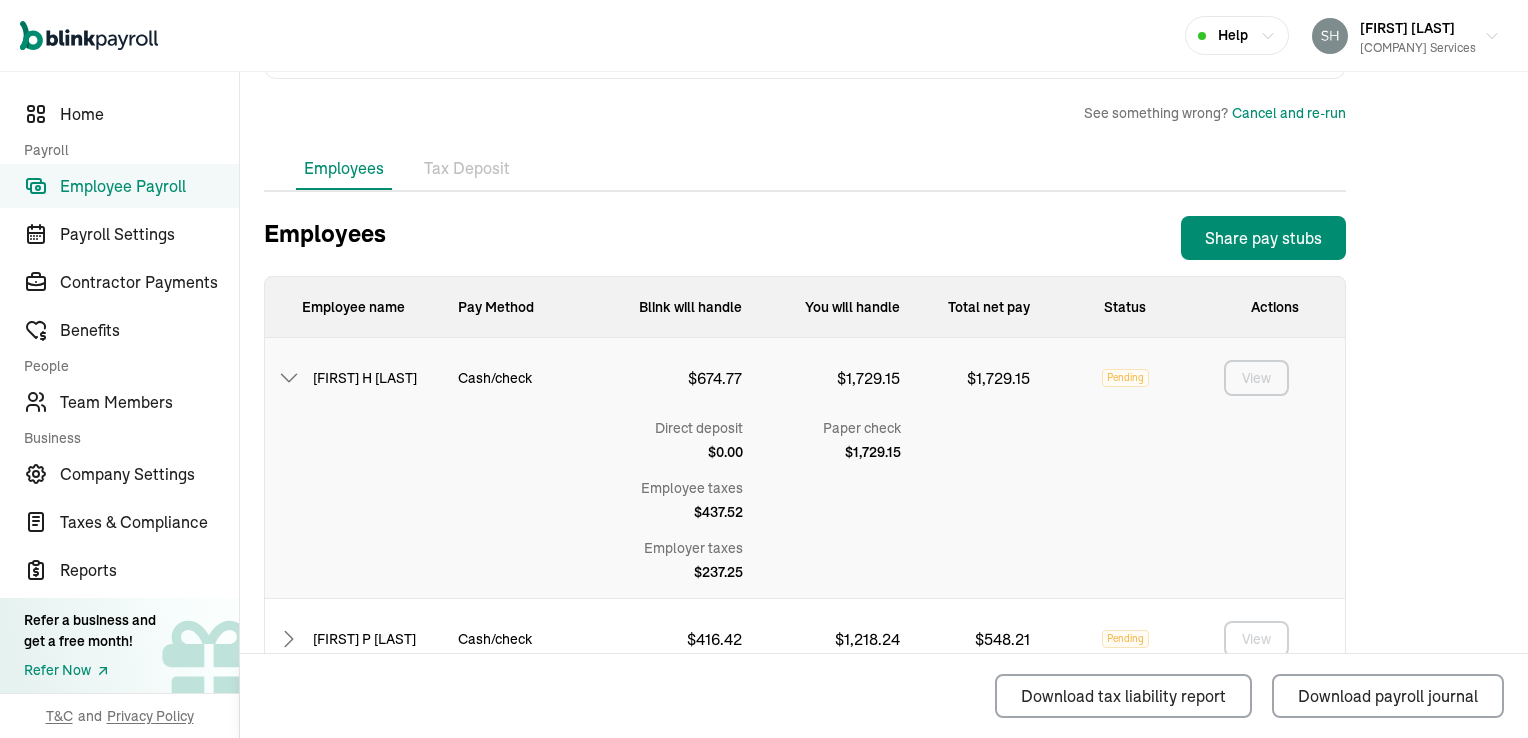 click on "Employee name" at bounding box center (353, 307) 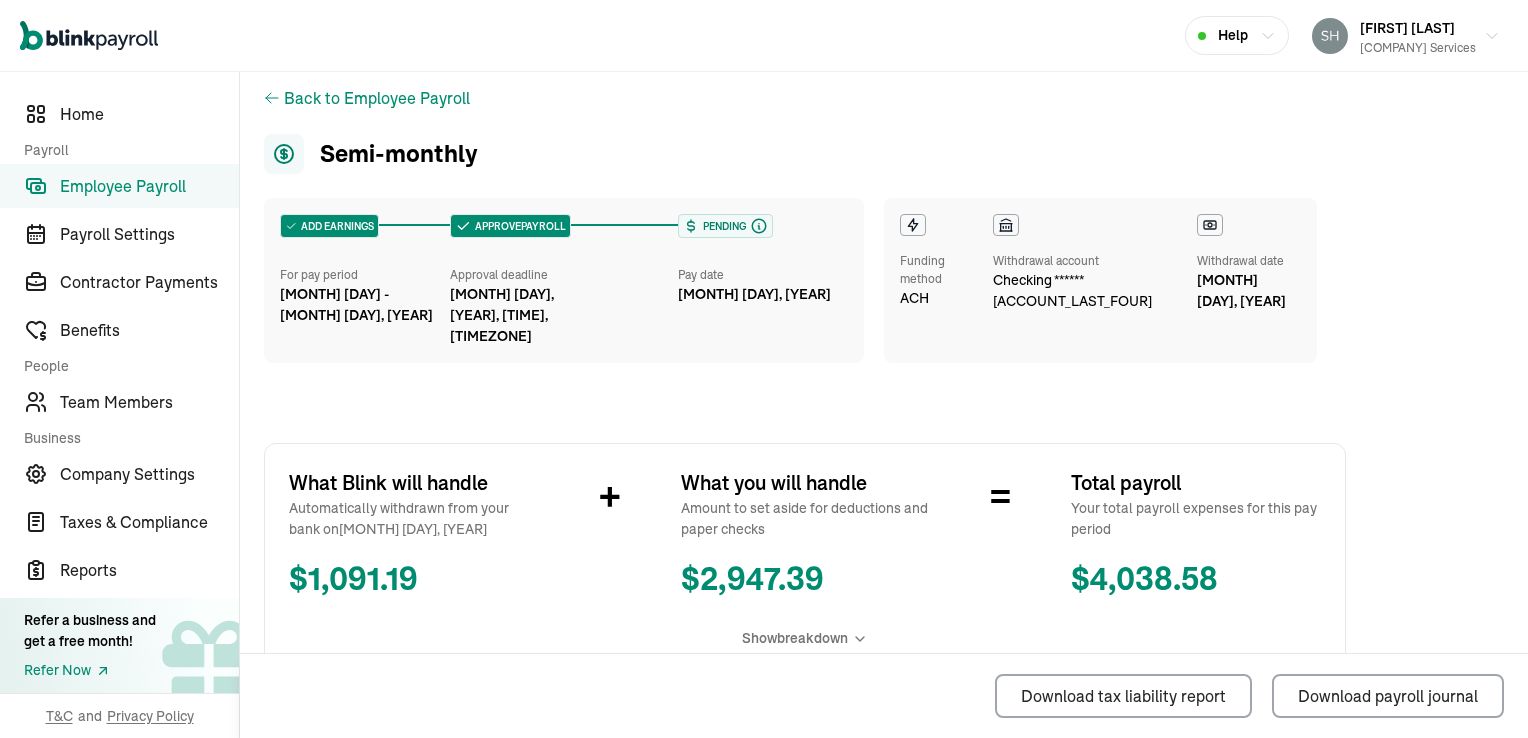 scroll, scrollTop: 0, scrollLeft: 0, axis: both 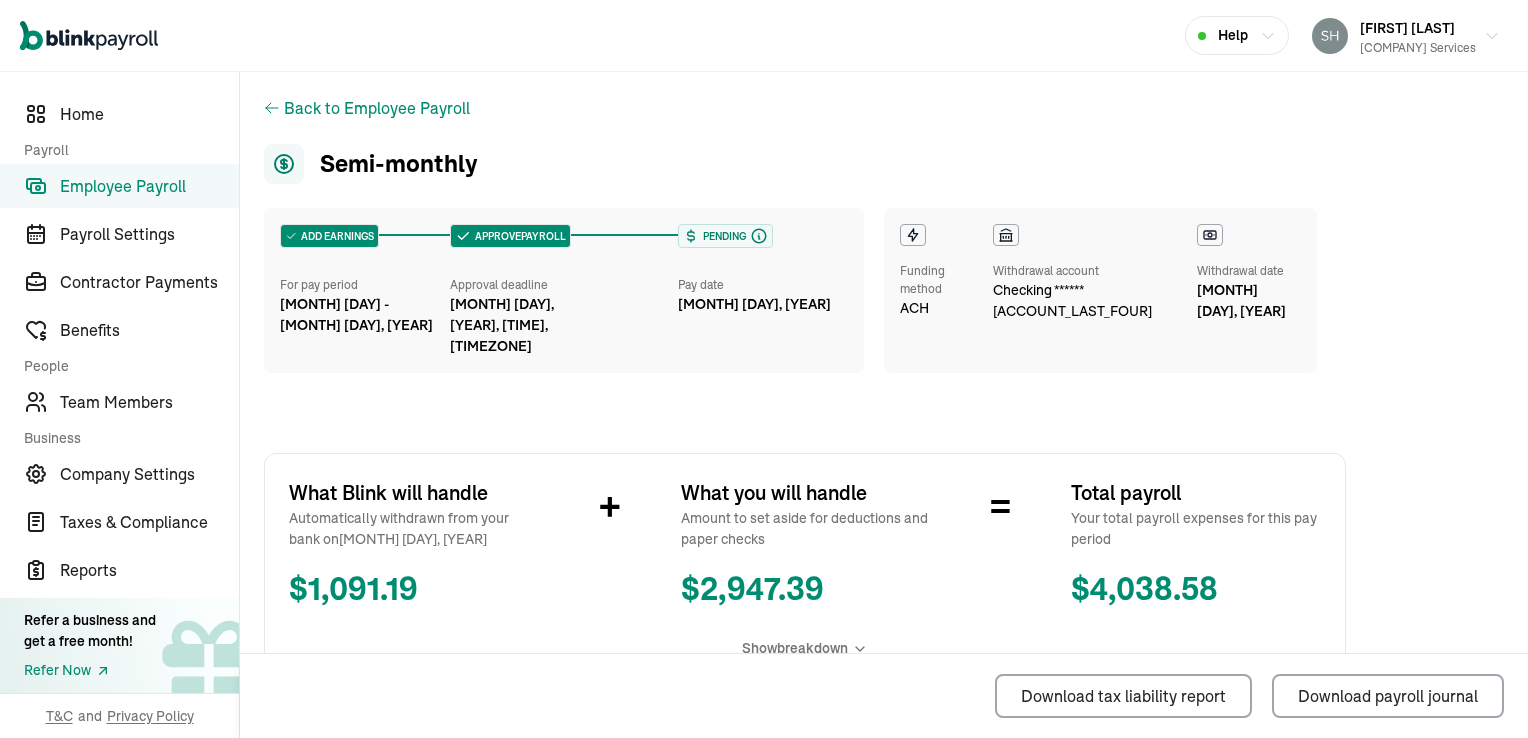 click on "checking ****** [ACCOUNT_SUFFIX]" at bounding box center [1072, 300] 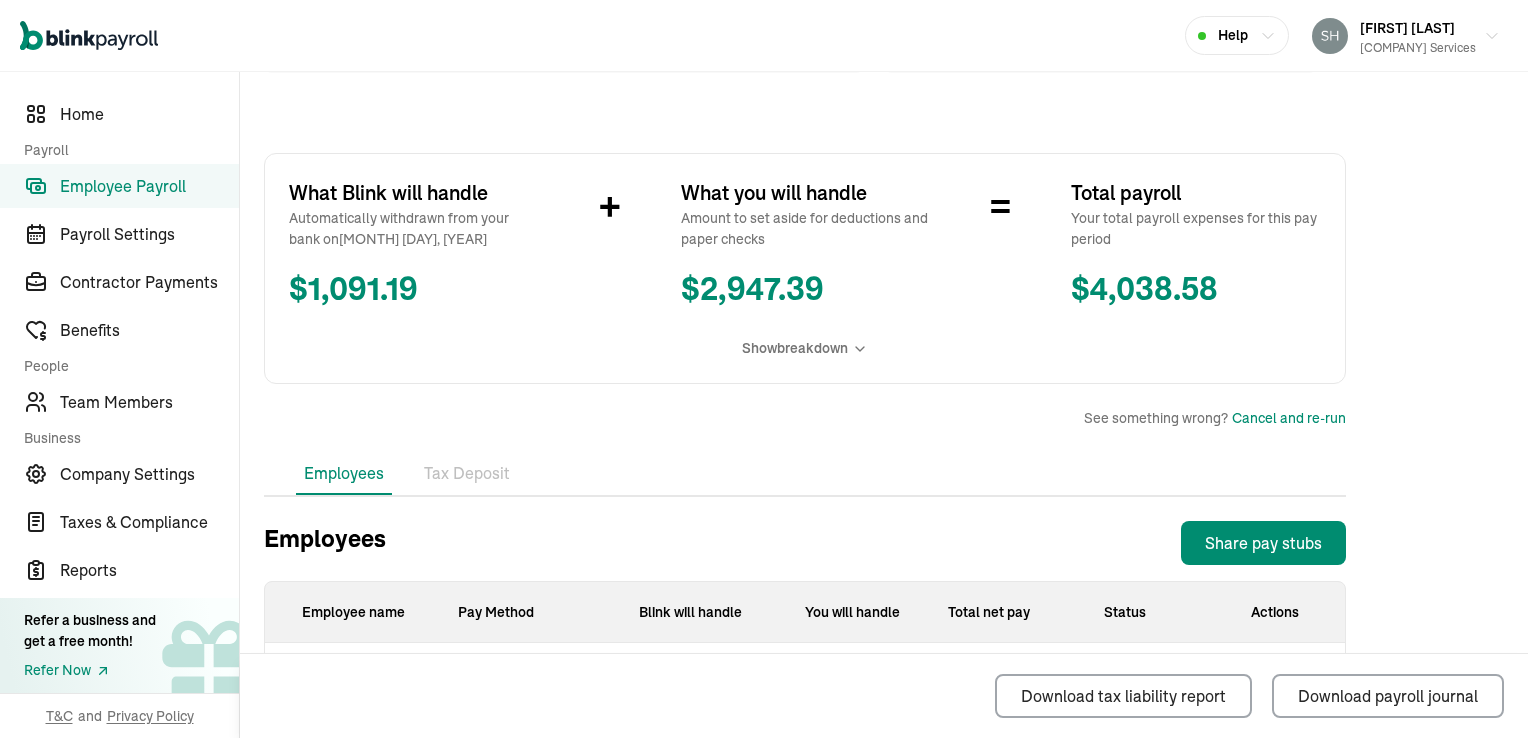 scroll, scrollTop: 0, scrollLeft: 0, axis: both 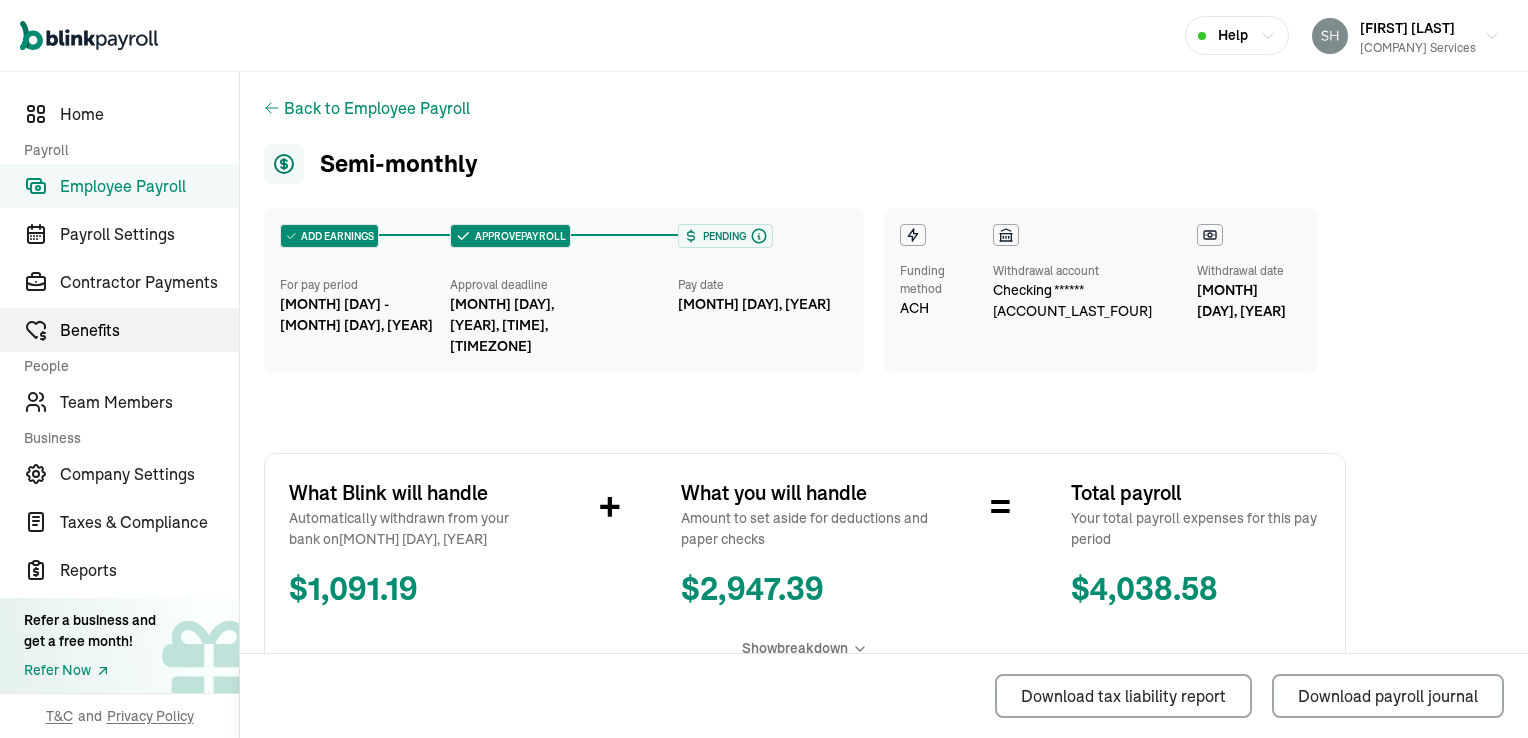 click on "Benefits" at bounding box center (149, 330) 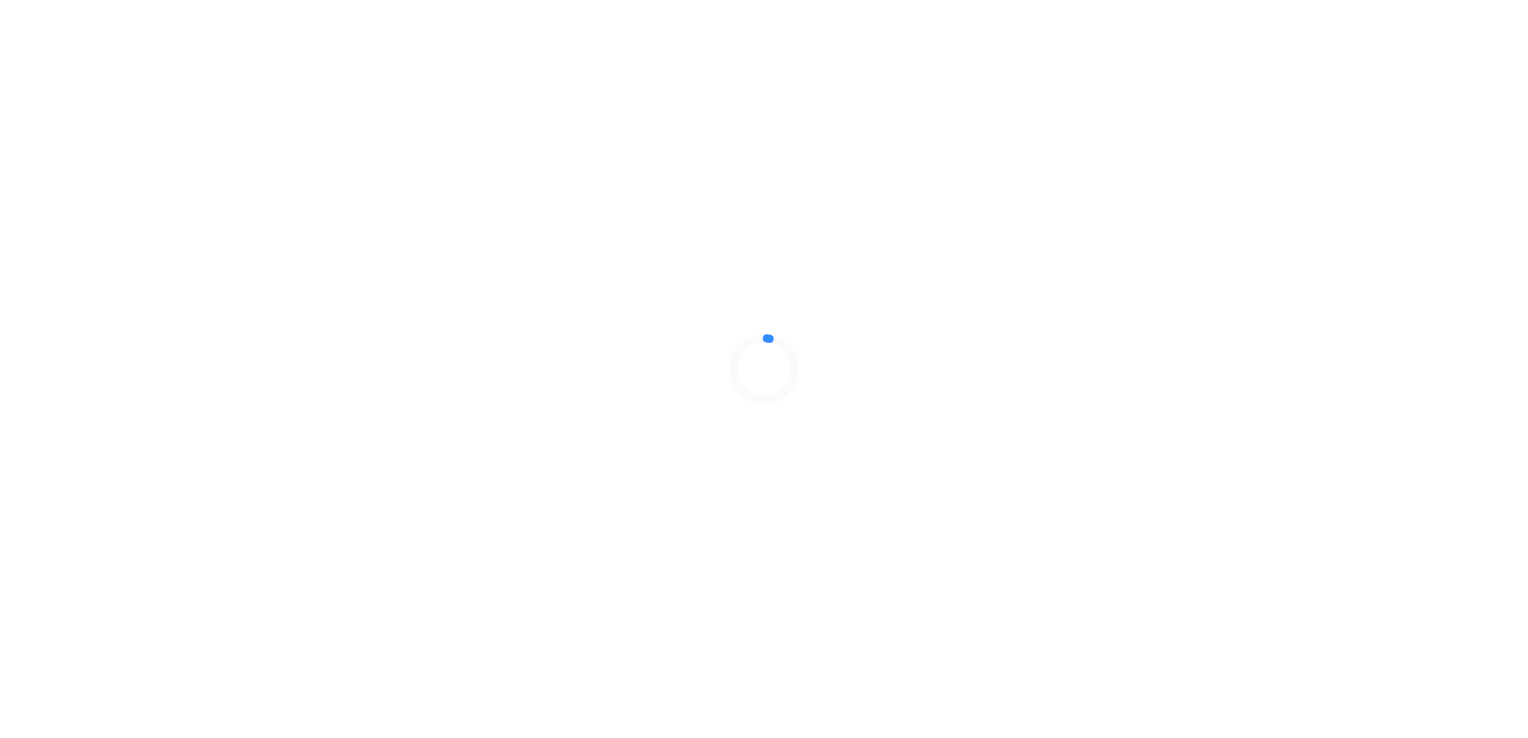 scroll, scrollTop: 0, scrollLeft: 0, axis: both 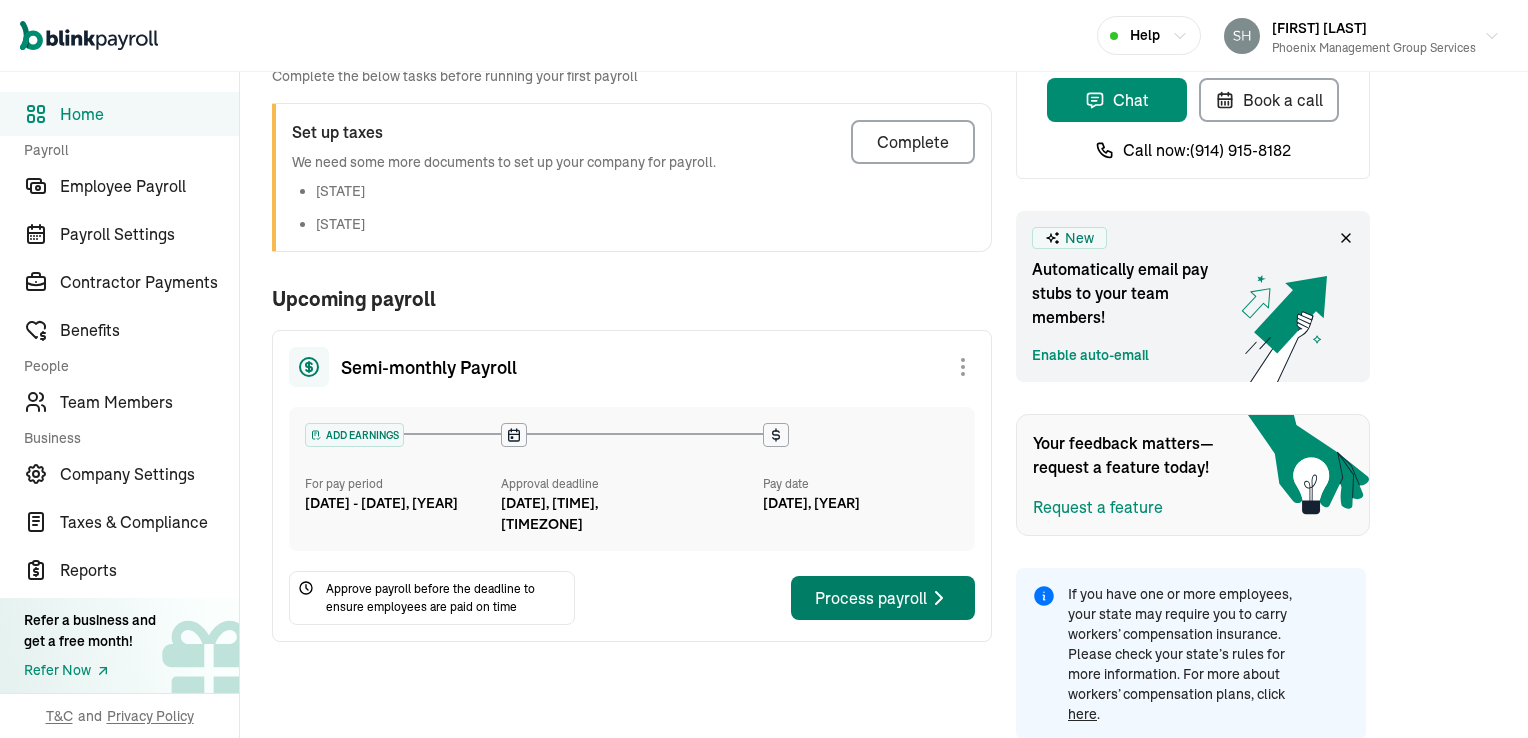 click on "Process payroll" at bounding box center (883, 598) 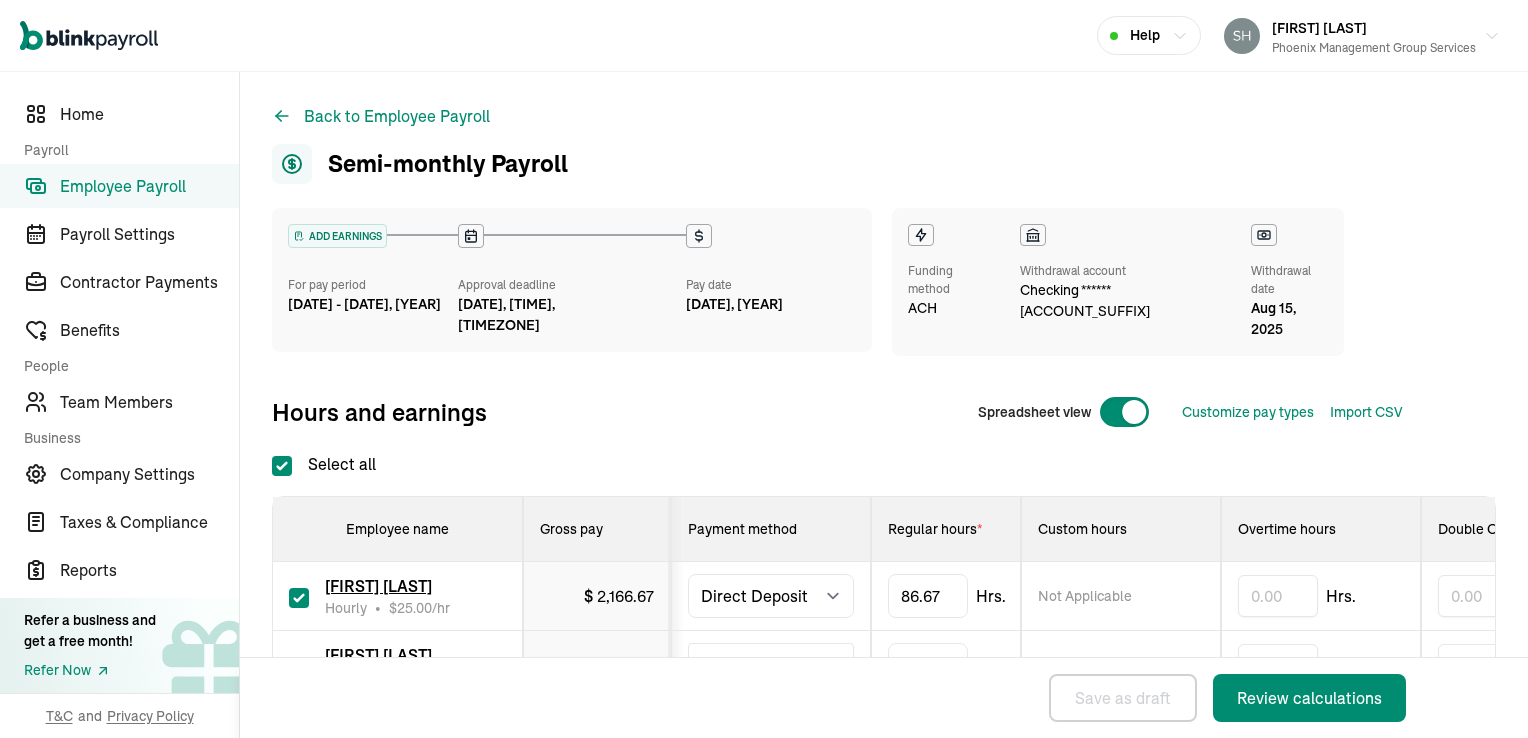 scroll, scrollTop: 140, scrollLeft: 0, axis: vertical 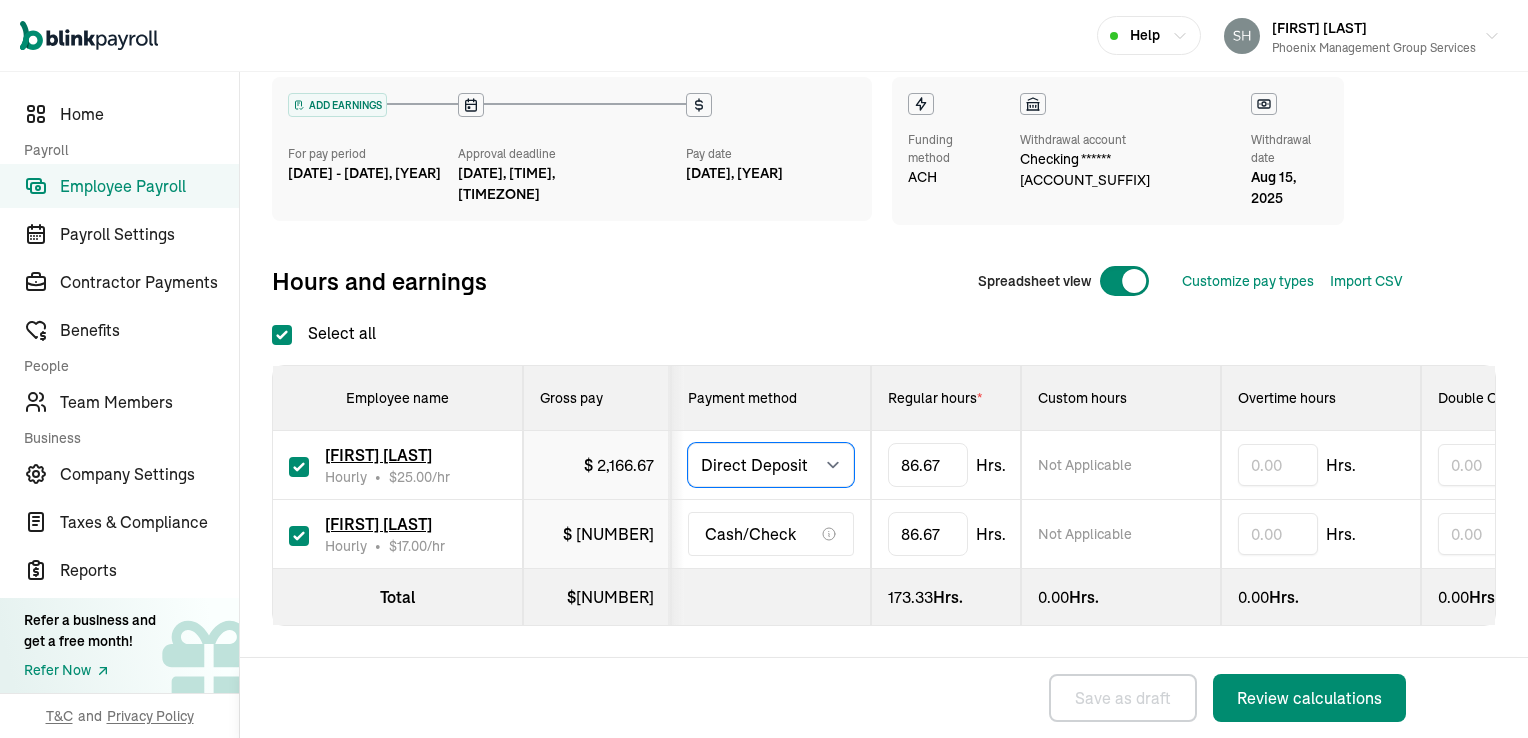 click on "Select method Direct Deposit Cash/Check" at bounding box center [771, 465] 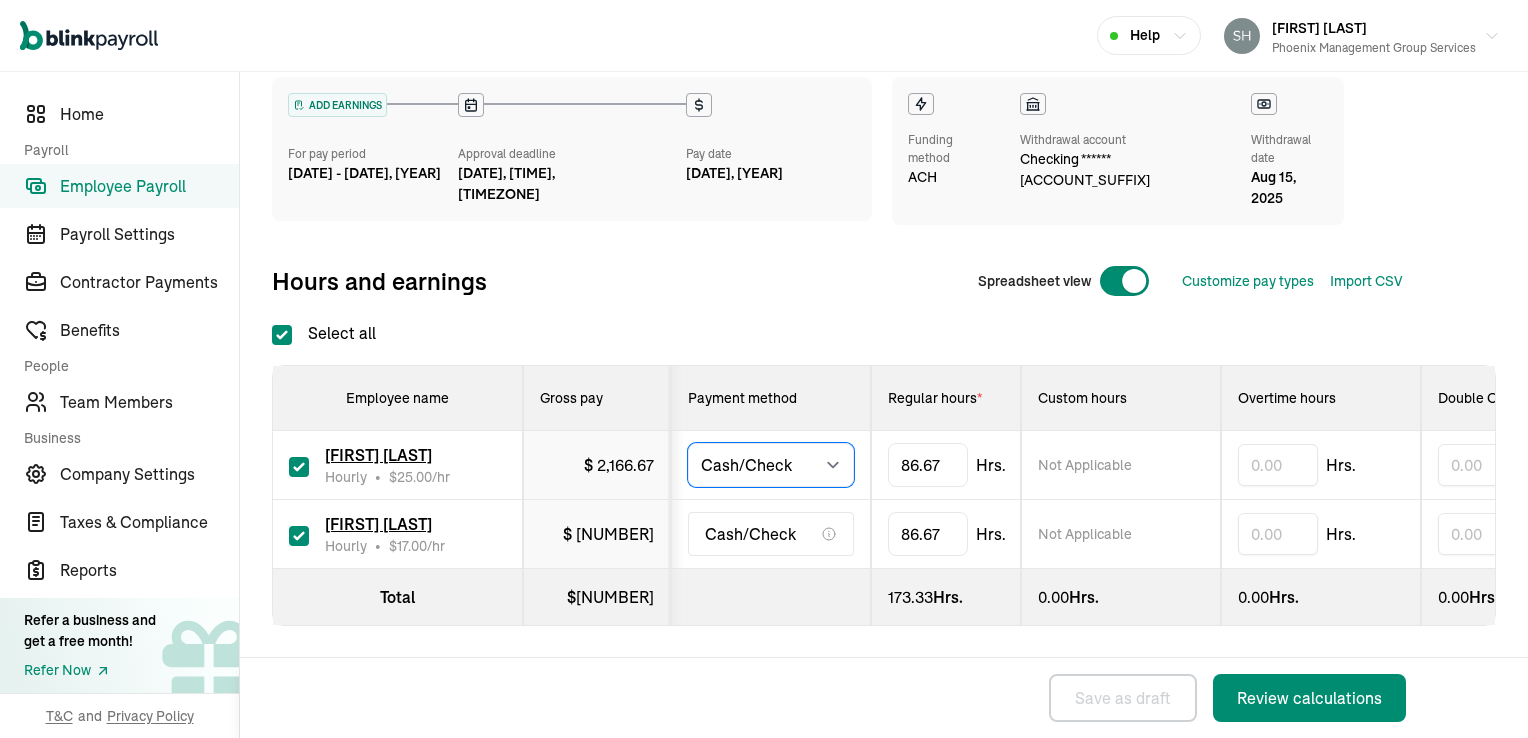 click on "Select method Direct Deposit Cash/Check" at bounding box center (771, 465) 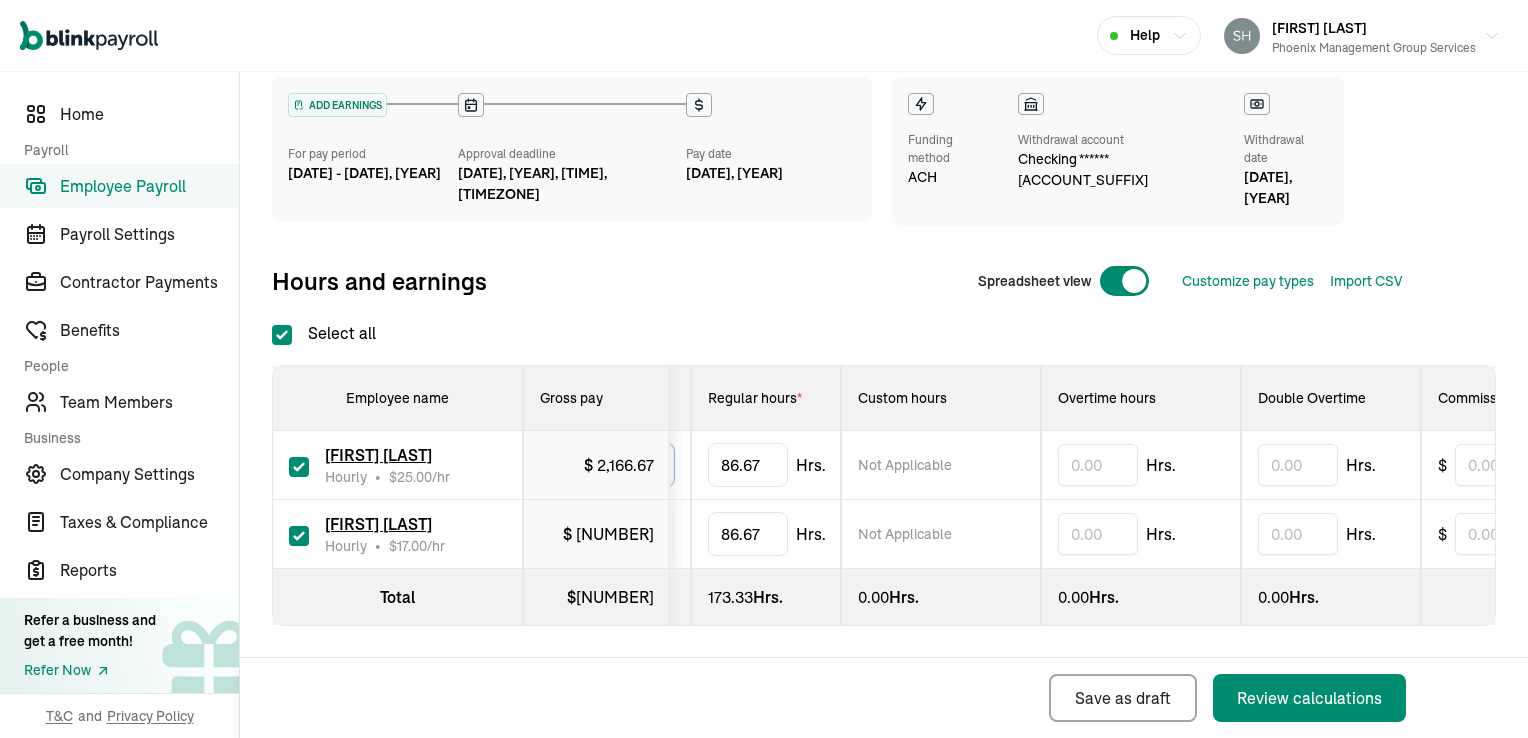 scroll, scrollTop: 0, scrollLeft: 0, axis: both 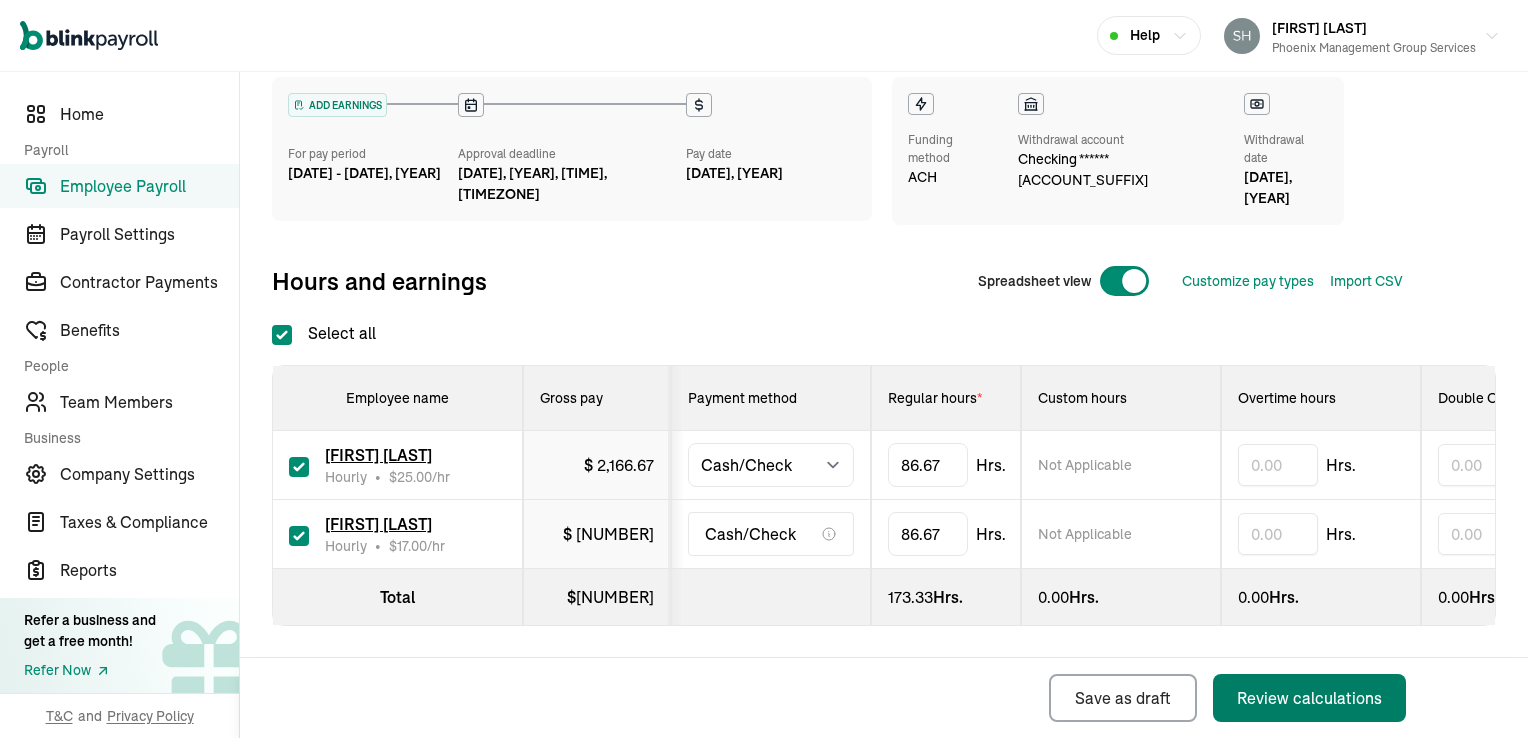 click on "Review calculations" at bounding box center (1309, 698) 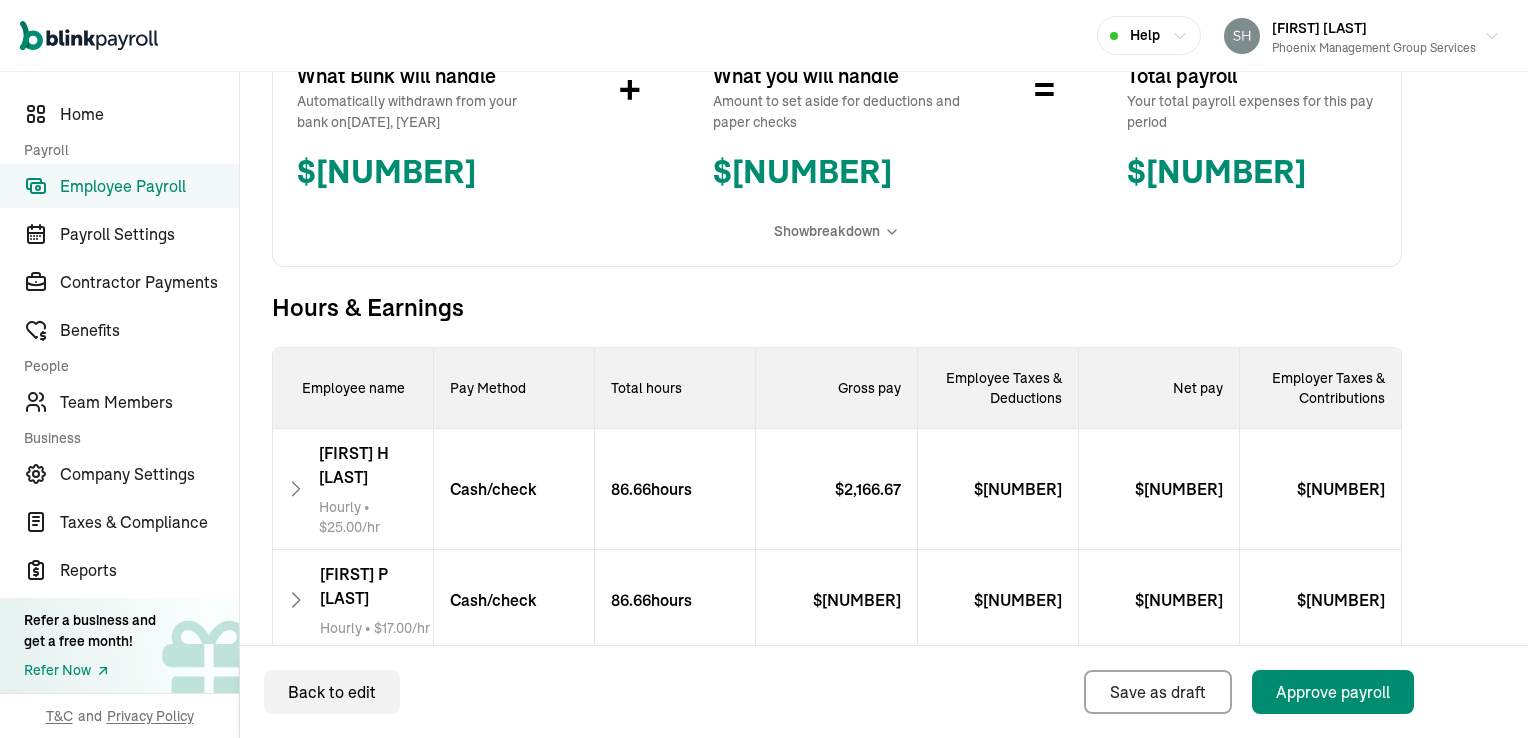 scroll, scrollTop: 500, scrollLeft: 0, axis: vertical 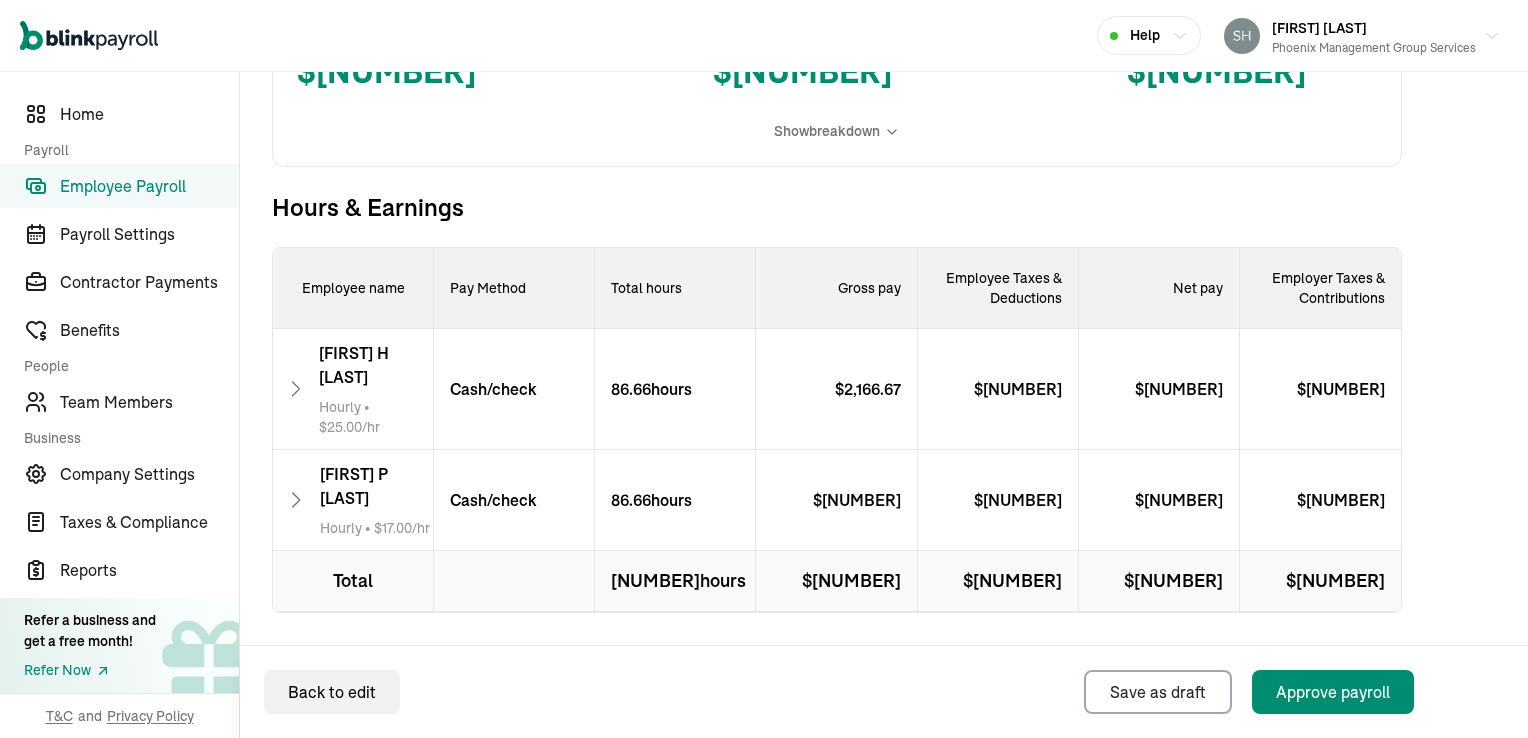 click 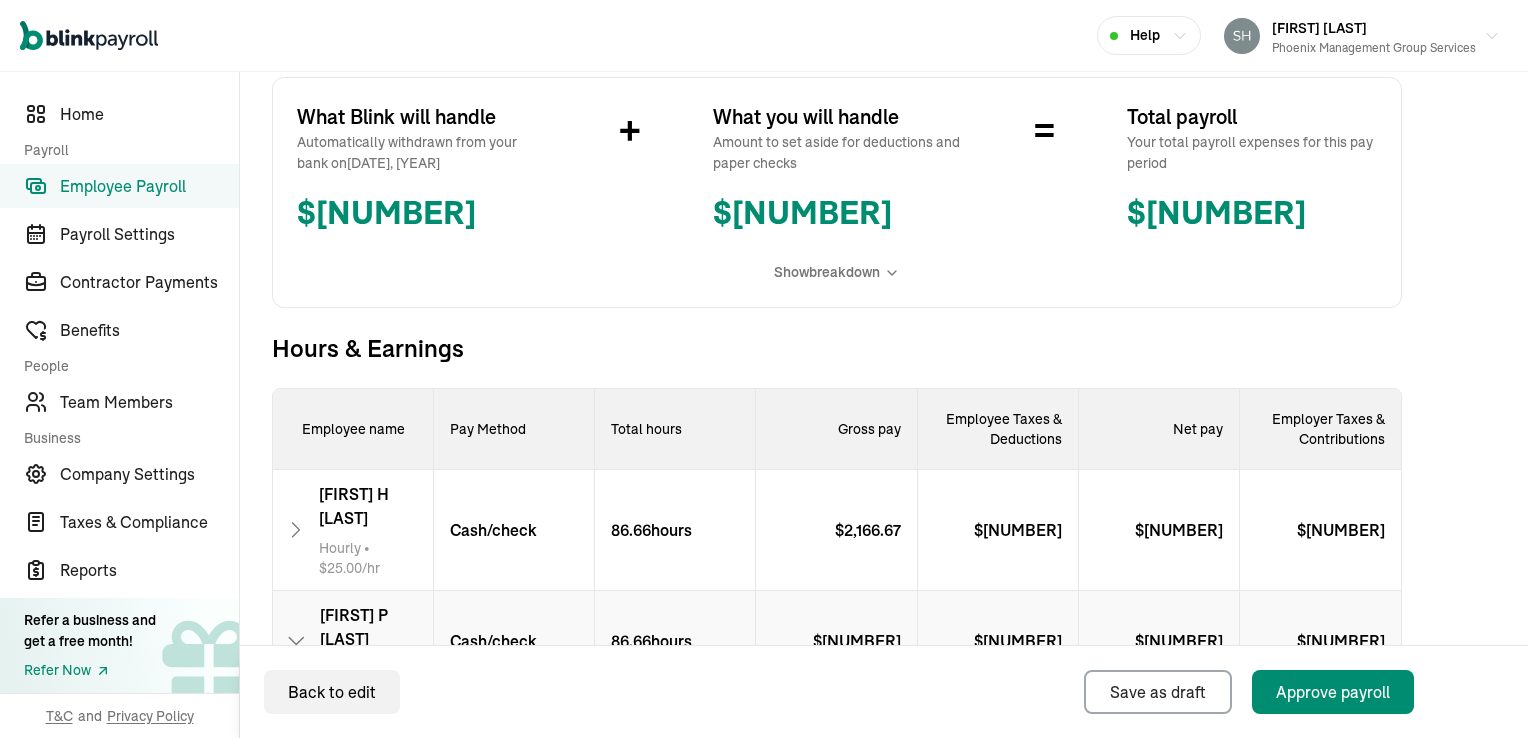 scroll, scrollTop: 559, scrollLeft: 0, axis: vertical 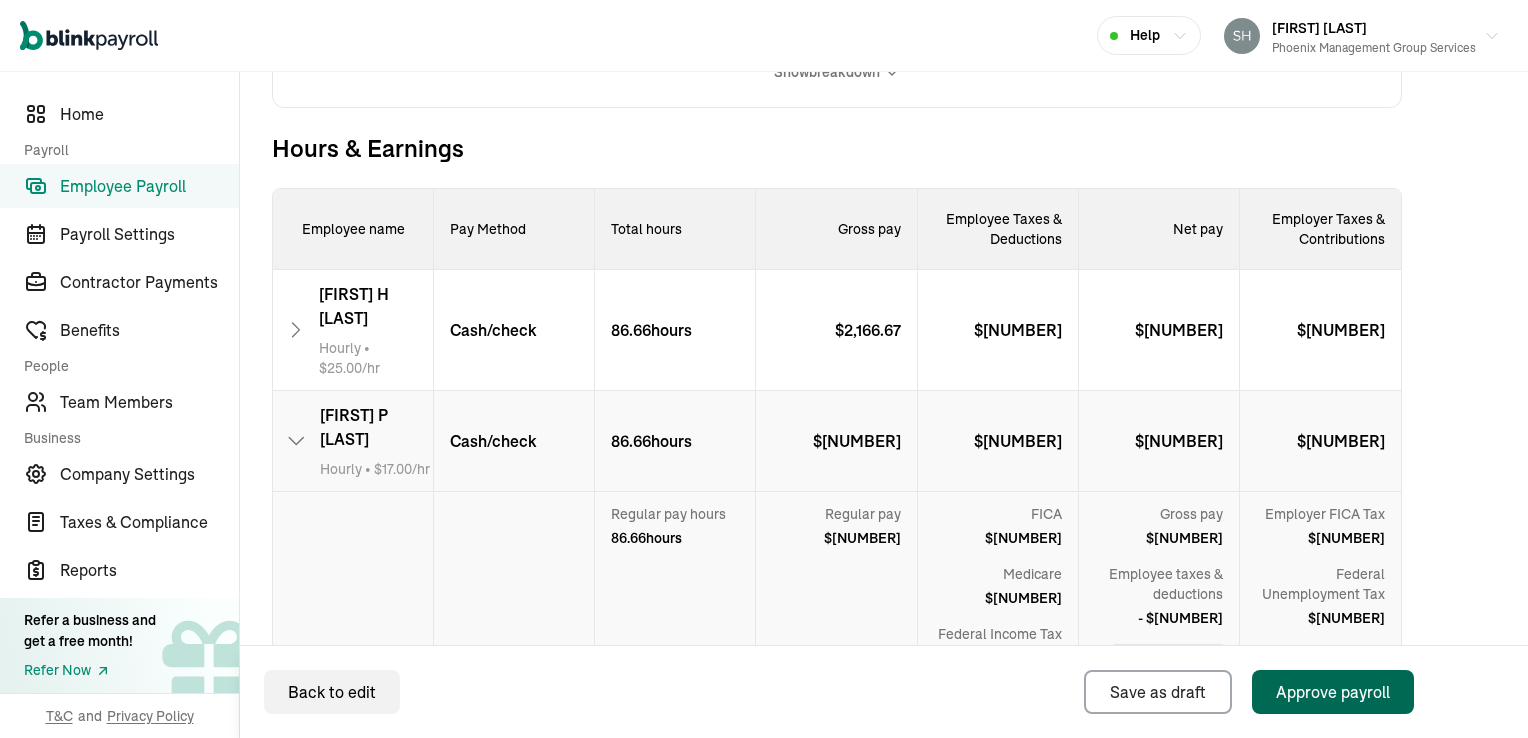 click on "ADD EARNINGS For pay period [DATE] - [DATE], [YEAR] APPROVE  PAYROLL Approval deadline [DATE], [YEAR], [TIME], [TIMEZONE] Pay date [DATE], [YEAR] Funding method ACH Withdrawal account checking ****** [ACCOUNT_SUFFIX] Withdrawal date [DATE], [YEAR] What Blink will handle Automatically withdrawn from your bank on  [DATE], [YEAR] $ [AMOUNT] + What you will handle Amount to set aside for deductions and paper checks $ [AMOUNT] = Total payroll Your total payroll expenses for this pay period $ [AMOUNT] Show  breakdown Hours & Earnings Employee name Pay Method Total hours Gross pay Employee Taxes & Deductions Net pay Employer Taxes & Contributions [FIRST]   H   [LAST] Hourly   •   $ [AMOUNT] /hr Cash/check [HOURS]  hours $ [AMOUNT] $ [AMOUNT] $ [AMOUNT] $ [AMOUNT] [FIRST]   P   [LAST] Hourly   •   $ [AMOUNT] /hr Cash/check [HOURS]  hours $ [AMOUNT] $ [AMOUNT] $ [AMOUNT] $ [AMOUNT] Regular pay hours [HOURS]  hours  Regular pay    $ [AMOUNT] FICA    $ [AMOUNT] Medicare    $ [AMOUNT] Federal Income Tax    $ [AMOUNT] [STATE] Tax    $ [AMOUNT] Child Support    $ [AMOUNT]    $" at bounding box center (837, 331) 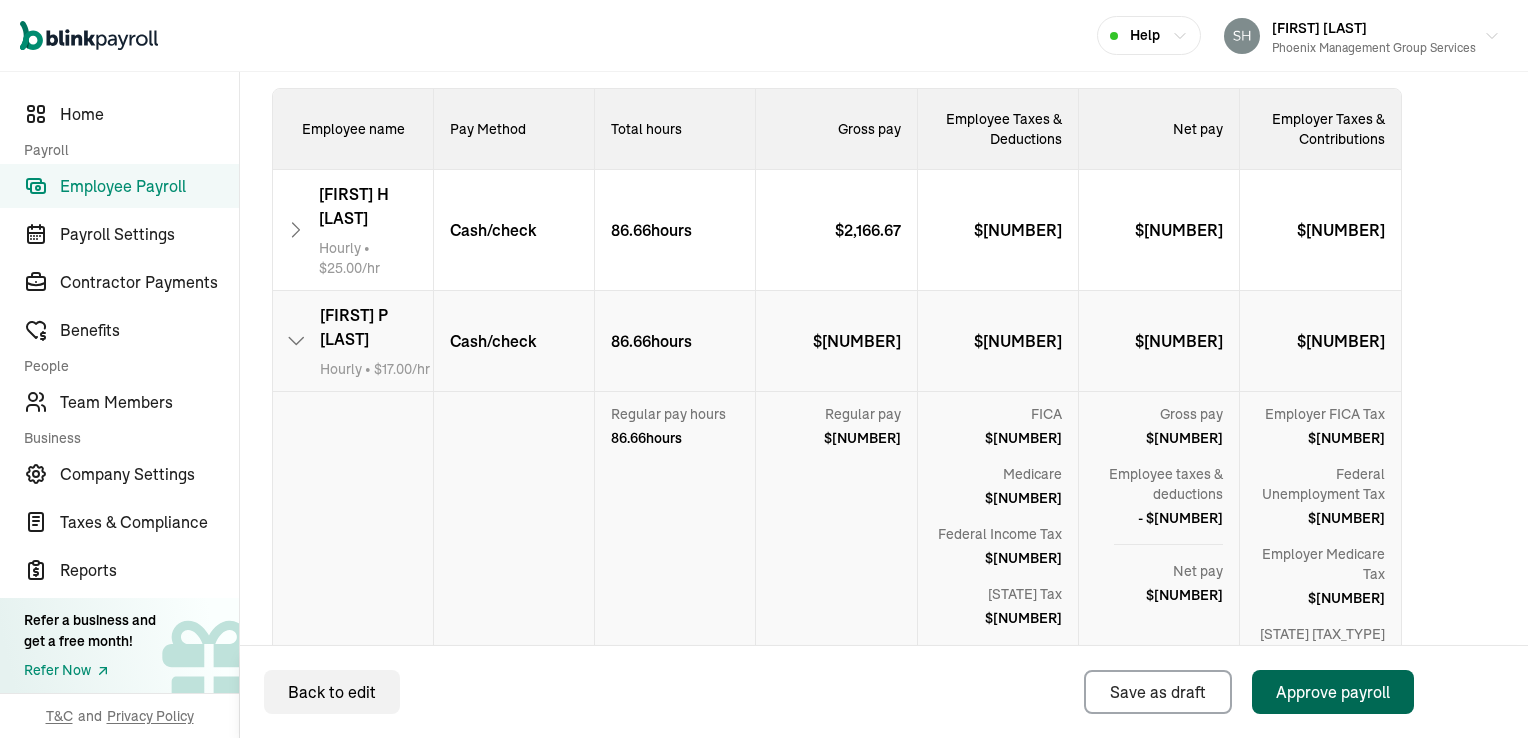 scroll, scrollTop: 859, scrollLeft: 0, axis: vertical 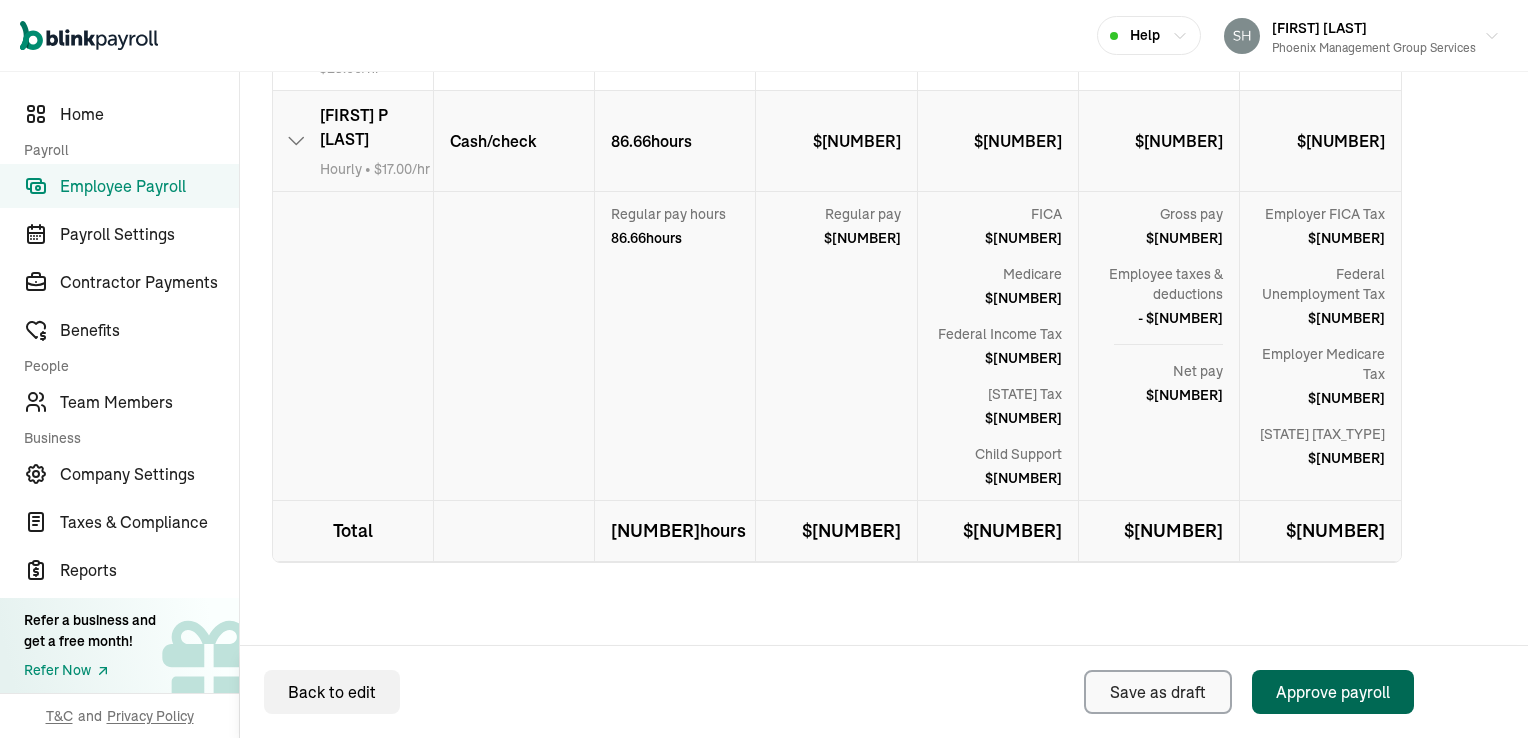 click on "Back to edit Save as draft Approve payroll" at bounding box center [884, 691] 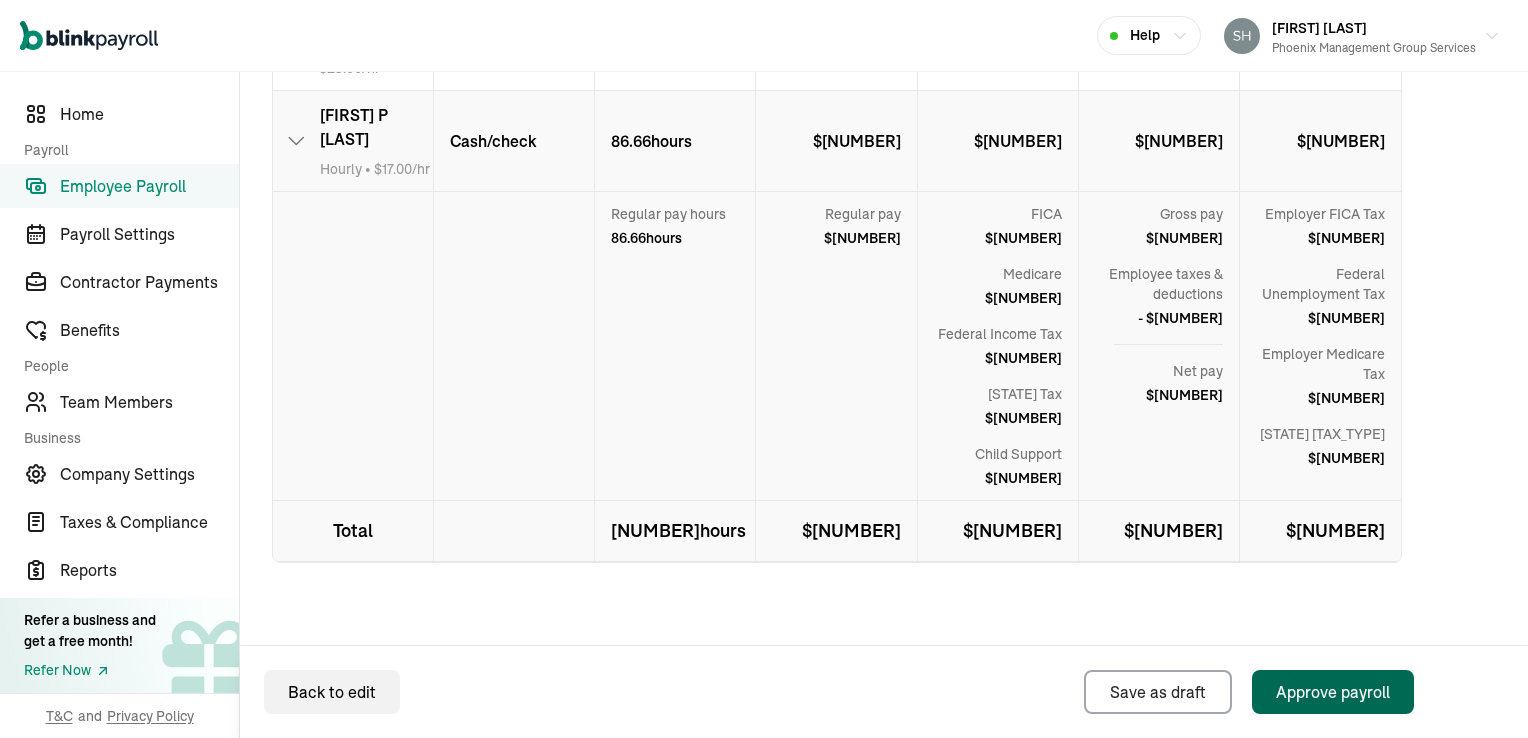 click on "Approve payroll" at bounding box center [1333, 692] 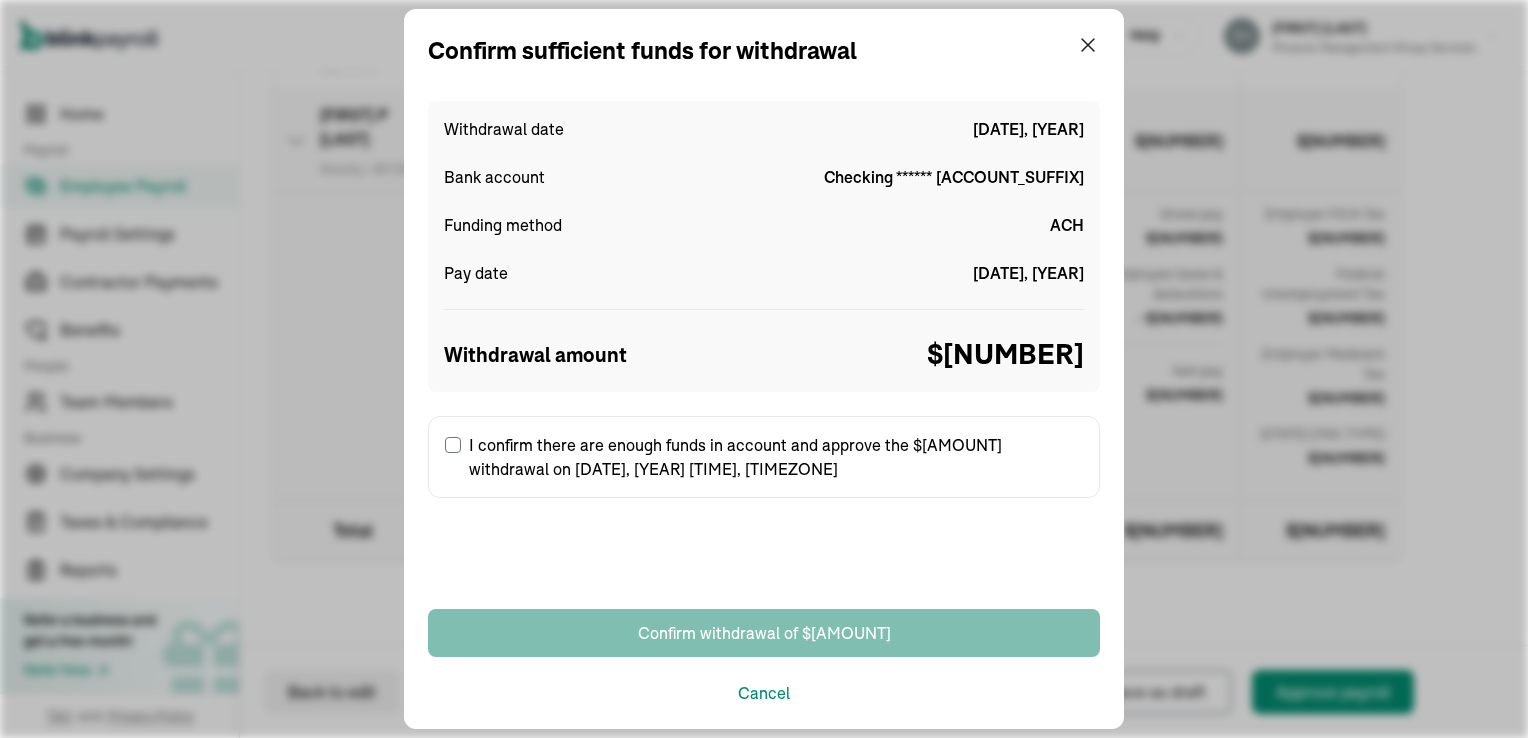 click on "I confirm there are enough funds in account and approve the $[AMOUNT] withdrawal on [DATE], [YEAR] [TIME], [TIMEZONE]" at bounding box center (453, 445) 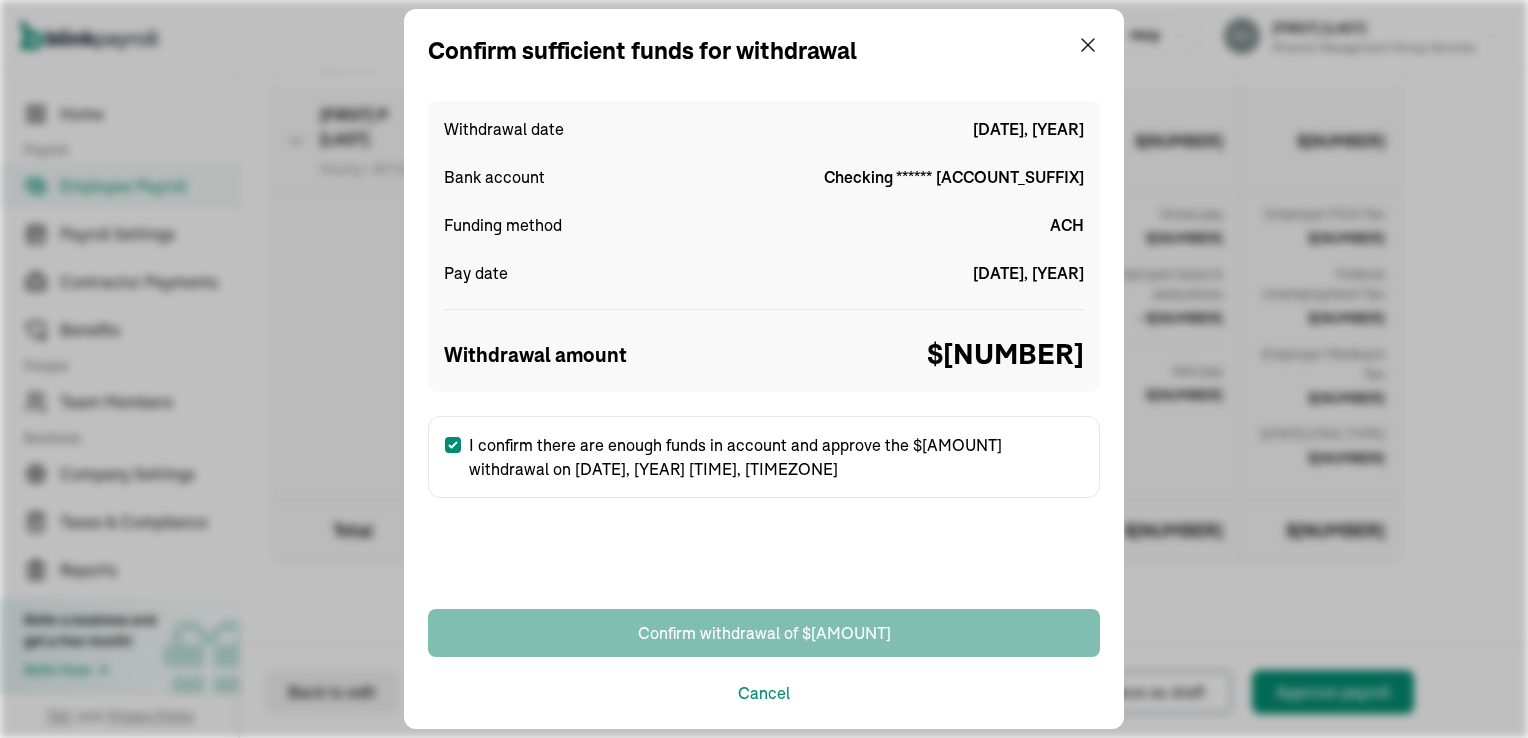 checkbox on "true" 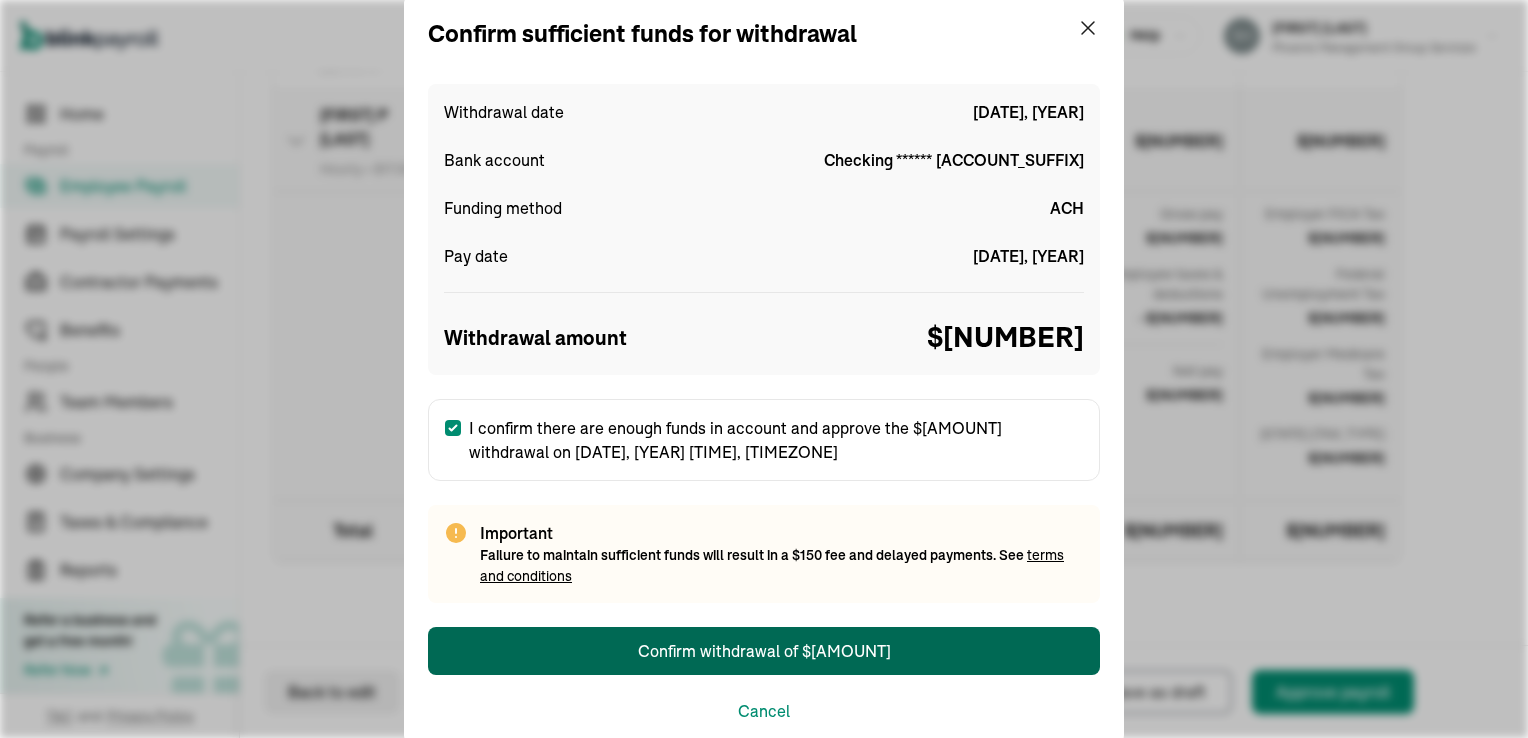 click on "Confirm withdrawal of $[AMOUNT]" at bounding box center (764, 651) 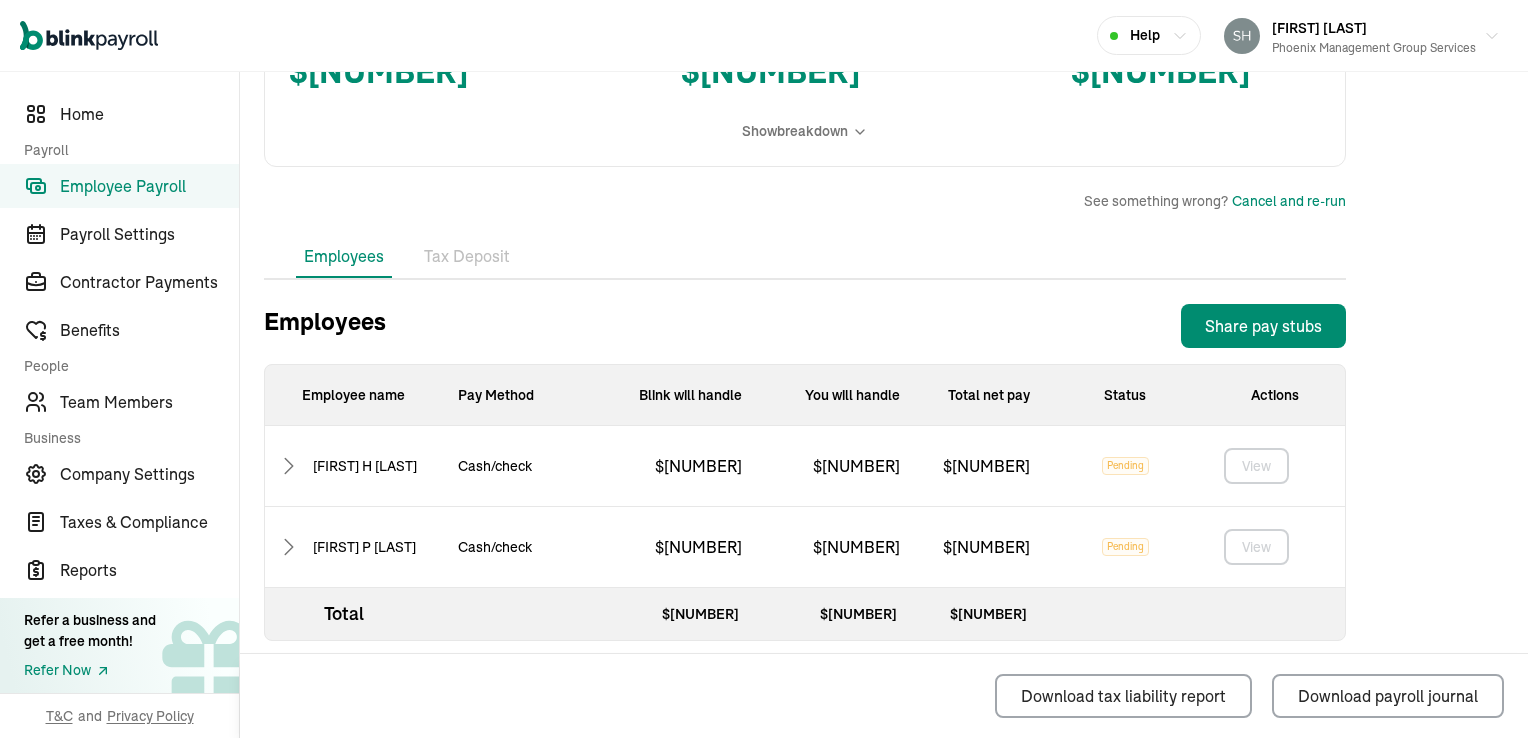 scroll, scrollTop: 510, scrollLeft: 0, axis: vertical 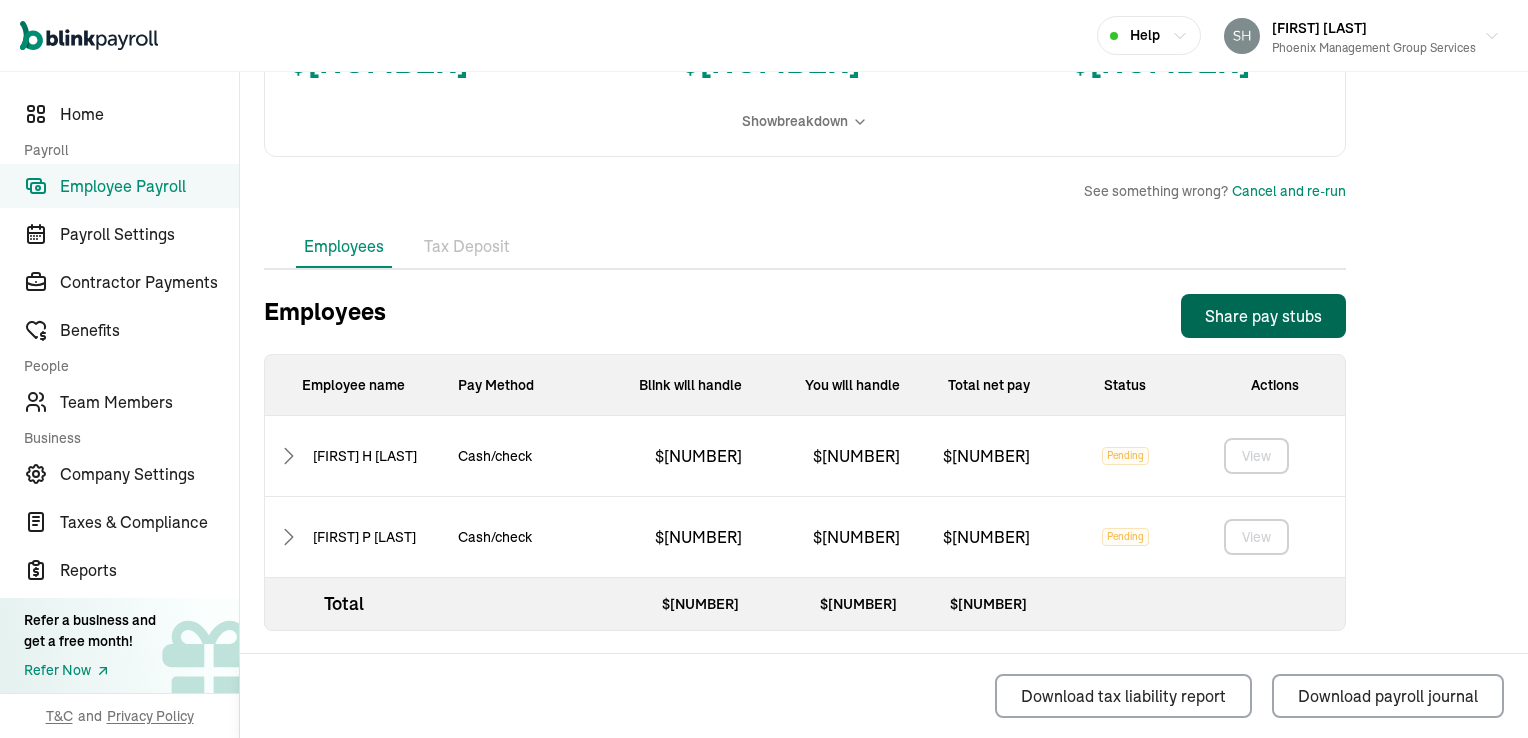 click on "Share pay stubs" at bounding box center [1263, 316] 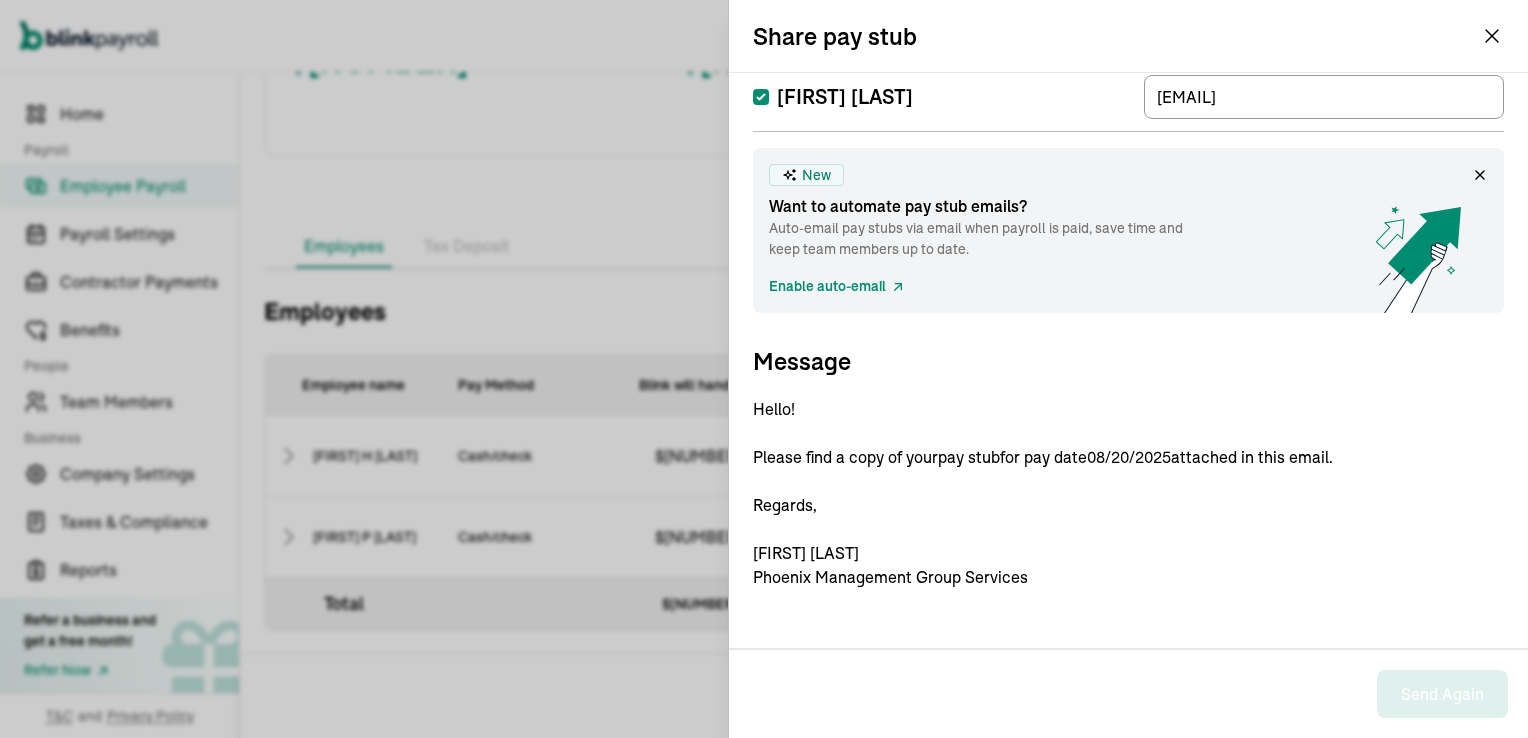 scroll, scrollTop: 0, scrollLeft: 0, axis: both 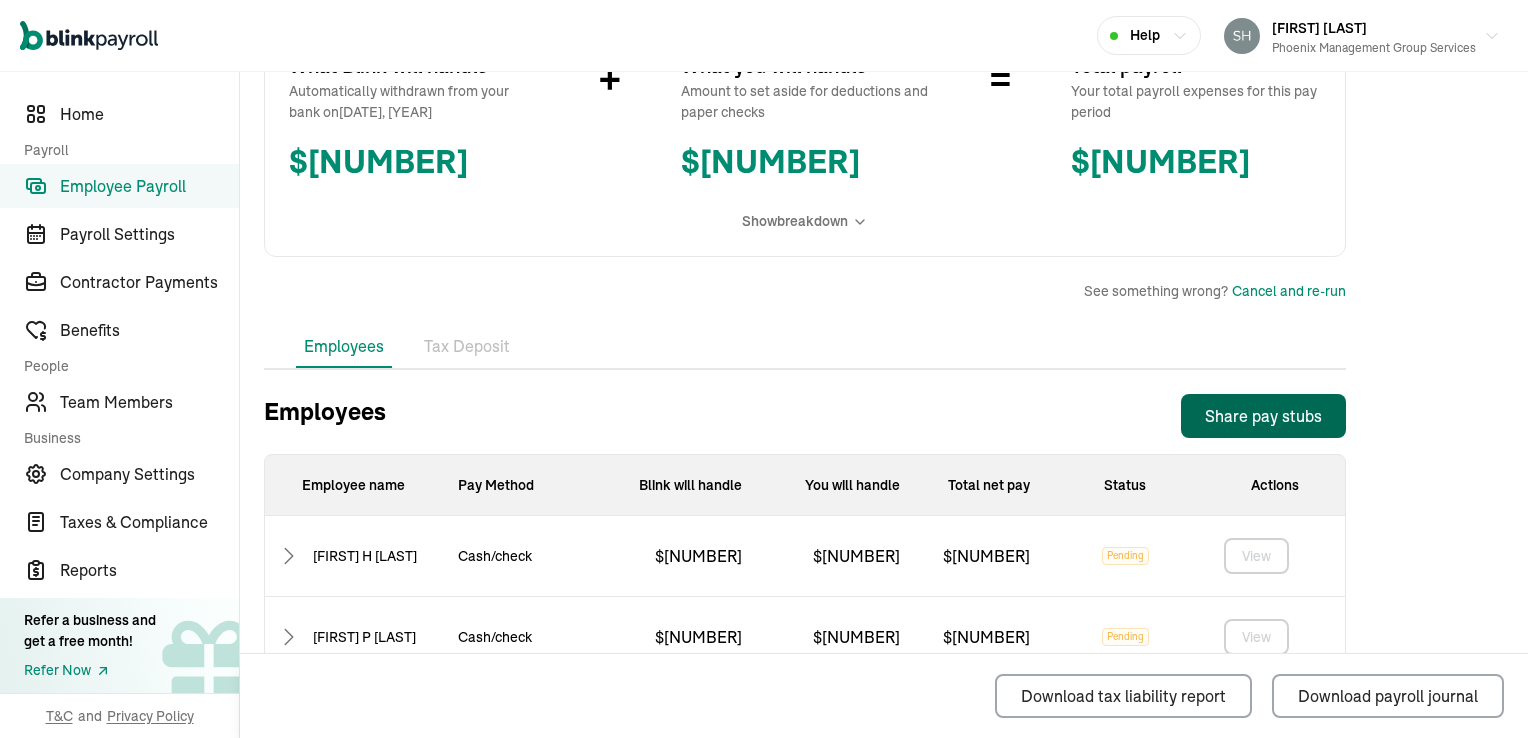 click on "Share pay stubs" at bounding box center (1263, 416) 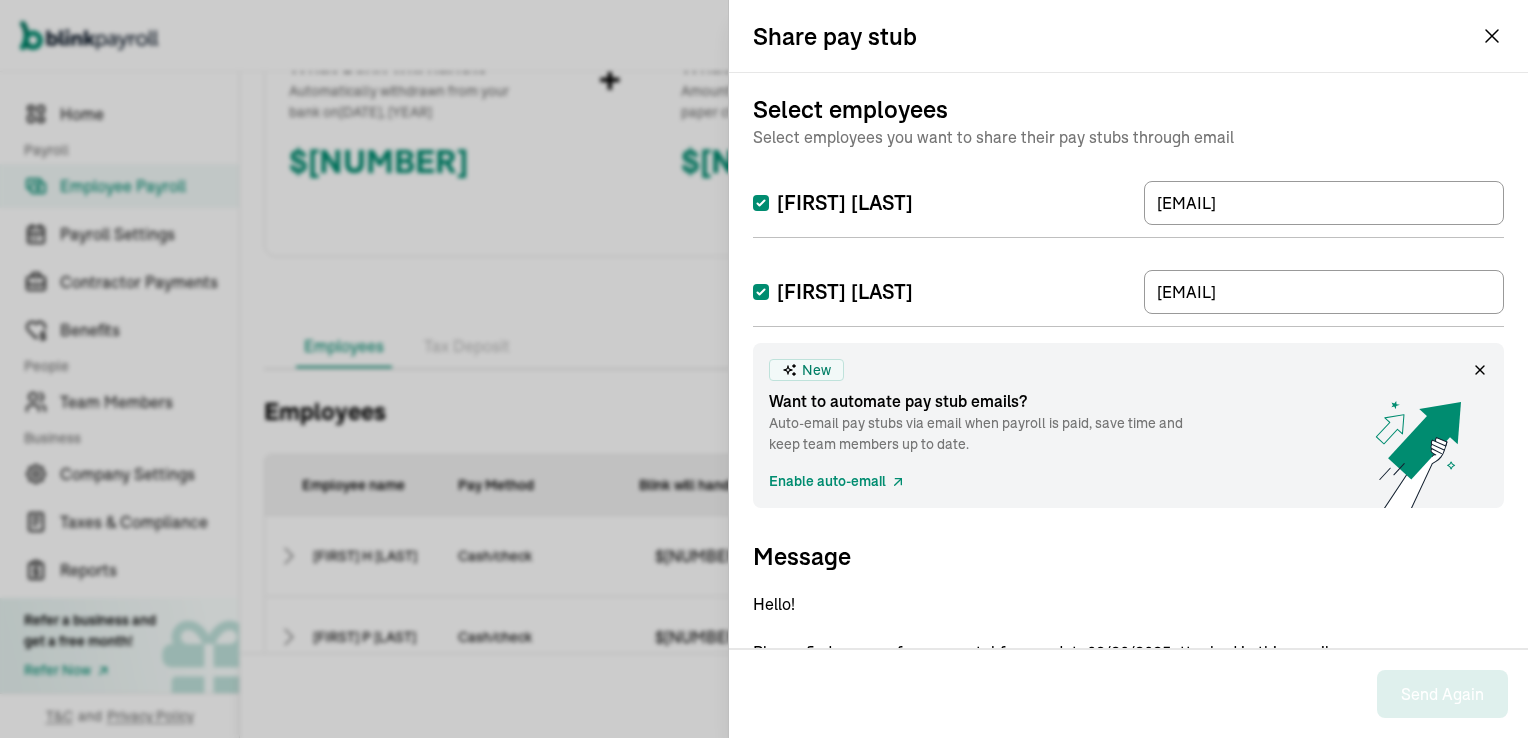 scroll, scrollTop: 195, scrollLeft: 0, axis: vertical 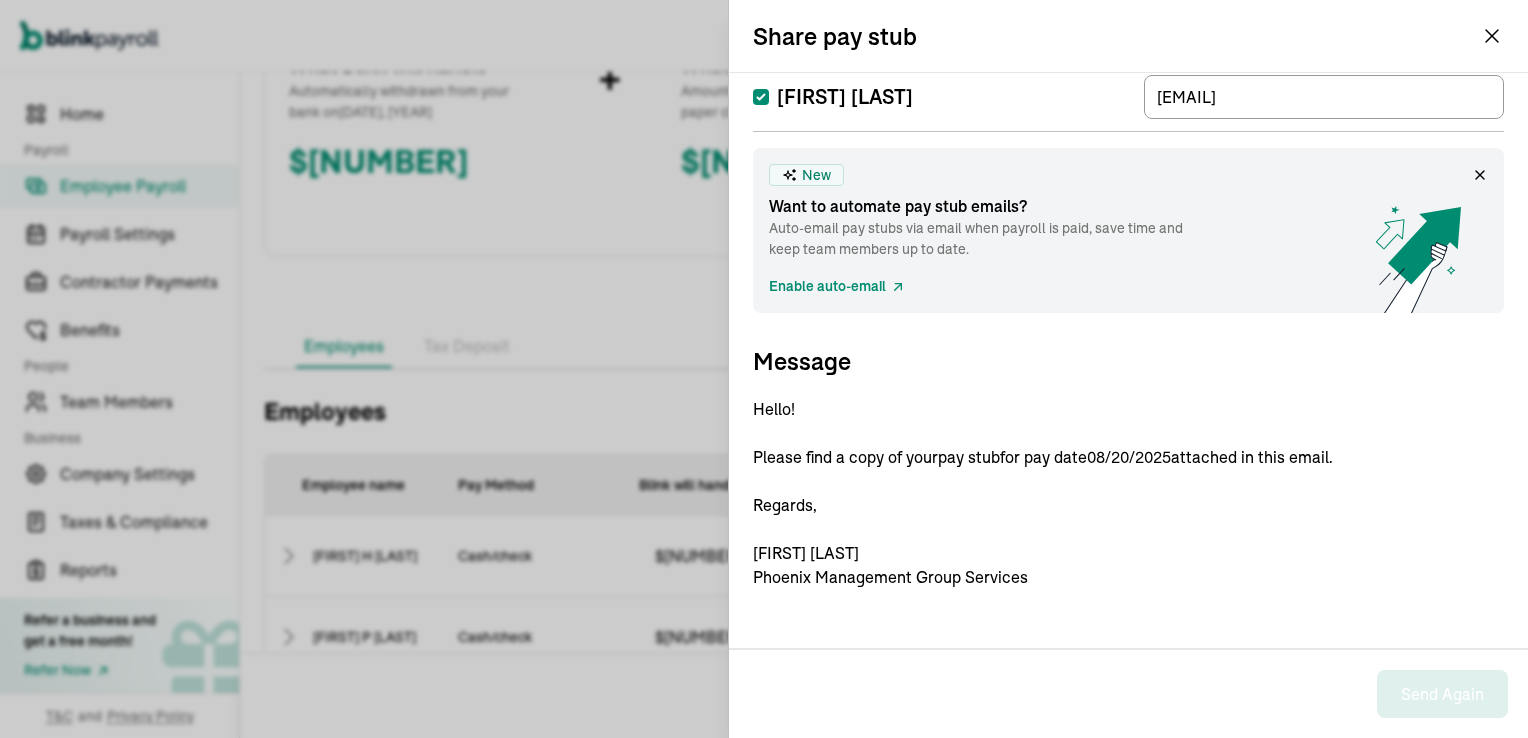 click on "Enable auto-email" at bounding box center (837, 286) 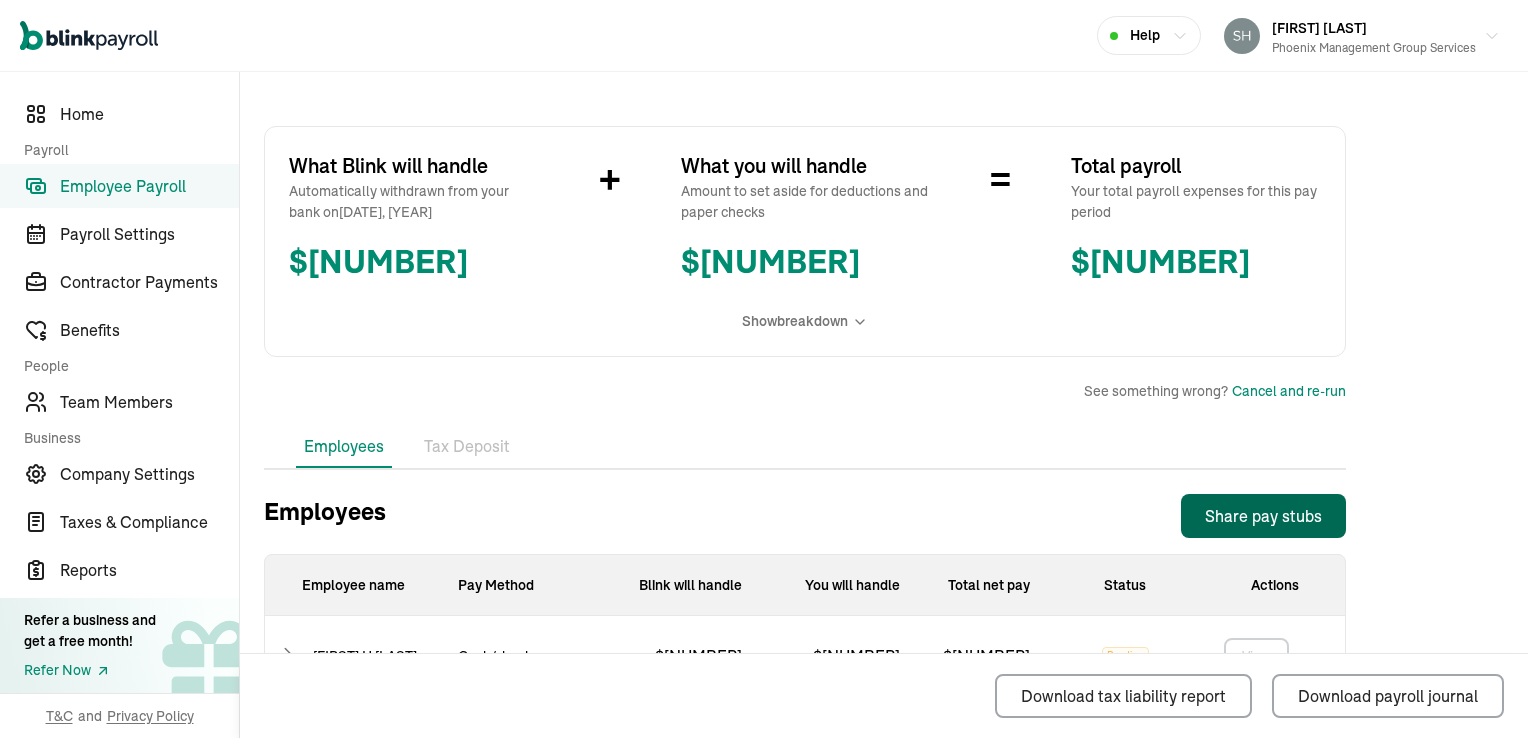 scroll, scrollTop: 510, scrollLeft: 0, axis: vertical 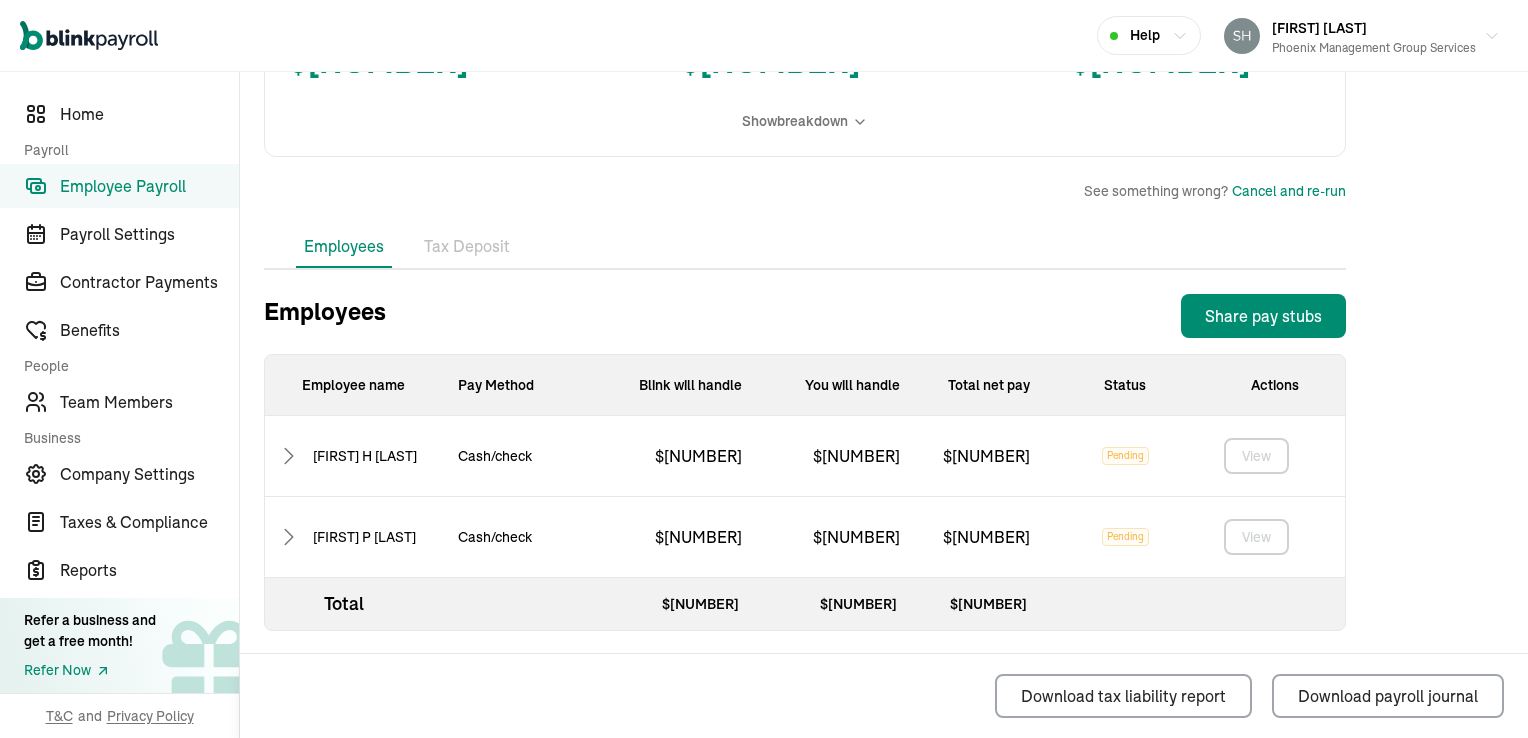 click 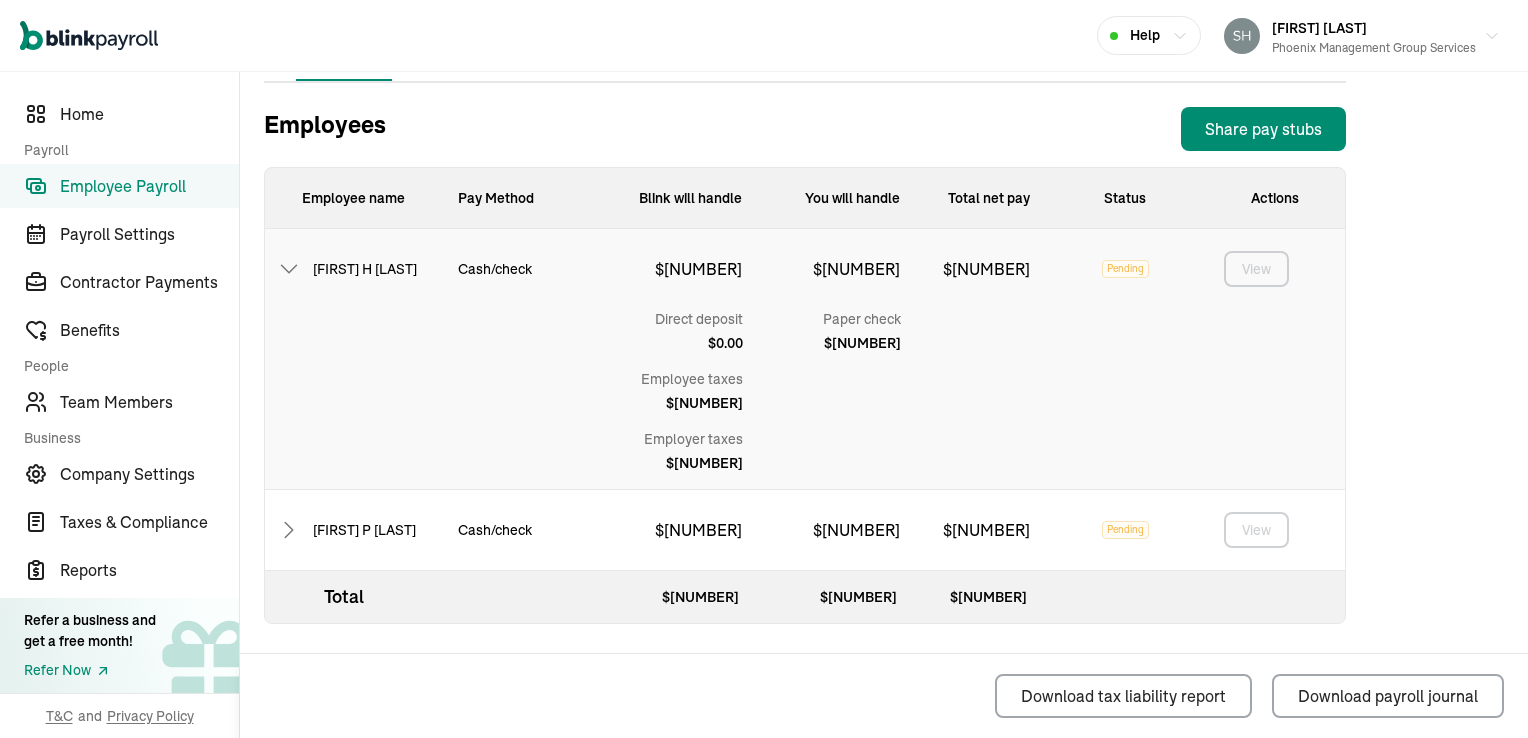 scroll, scrollTop: 605, scrollLeft: 0, axis: vertical 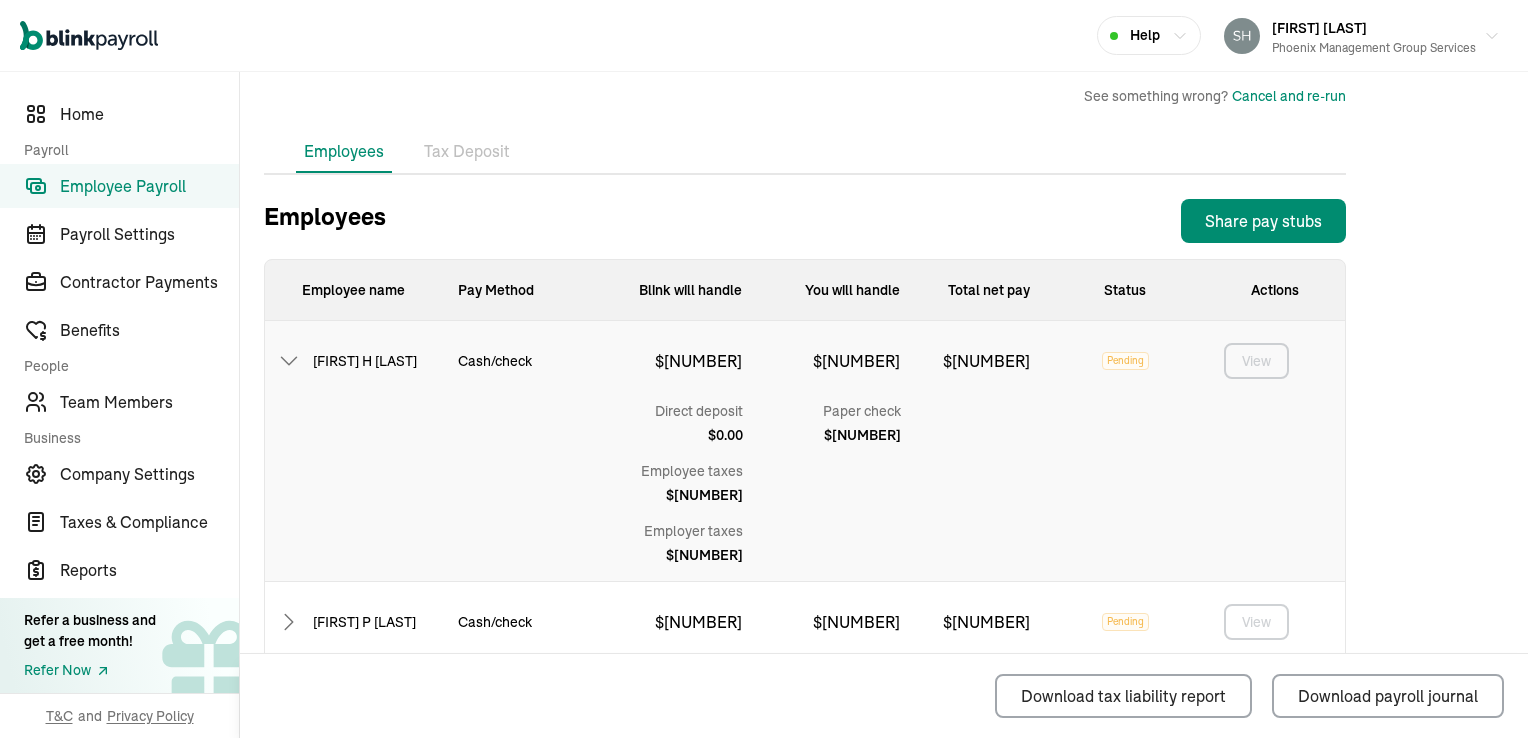 click on "Employee name" at bounding box center [353, 290] 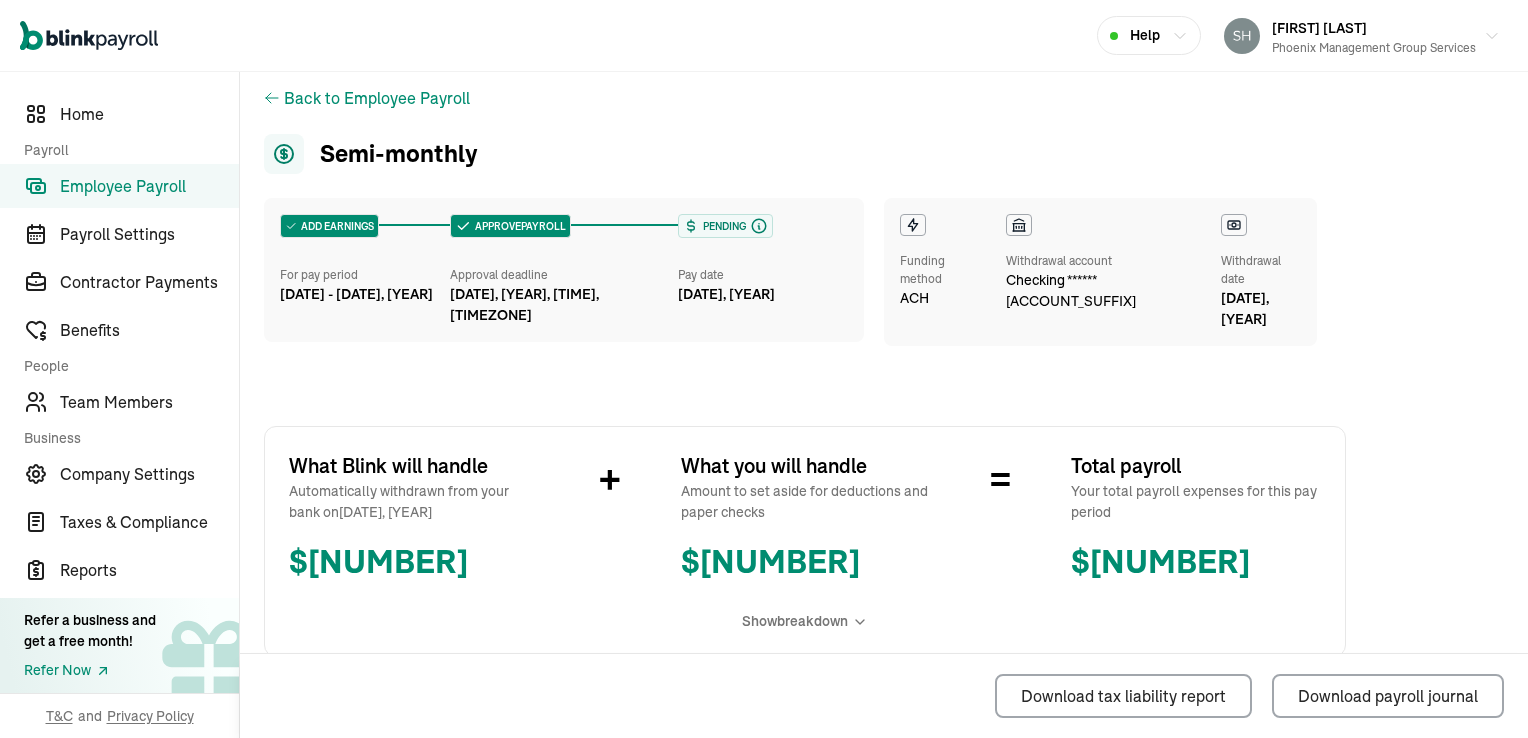 scroll, scrollTop: 0, scrollLeft: 0, axis: both 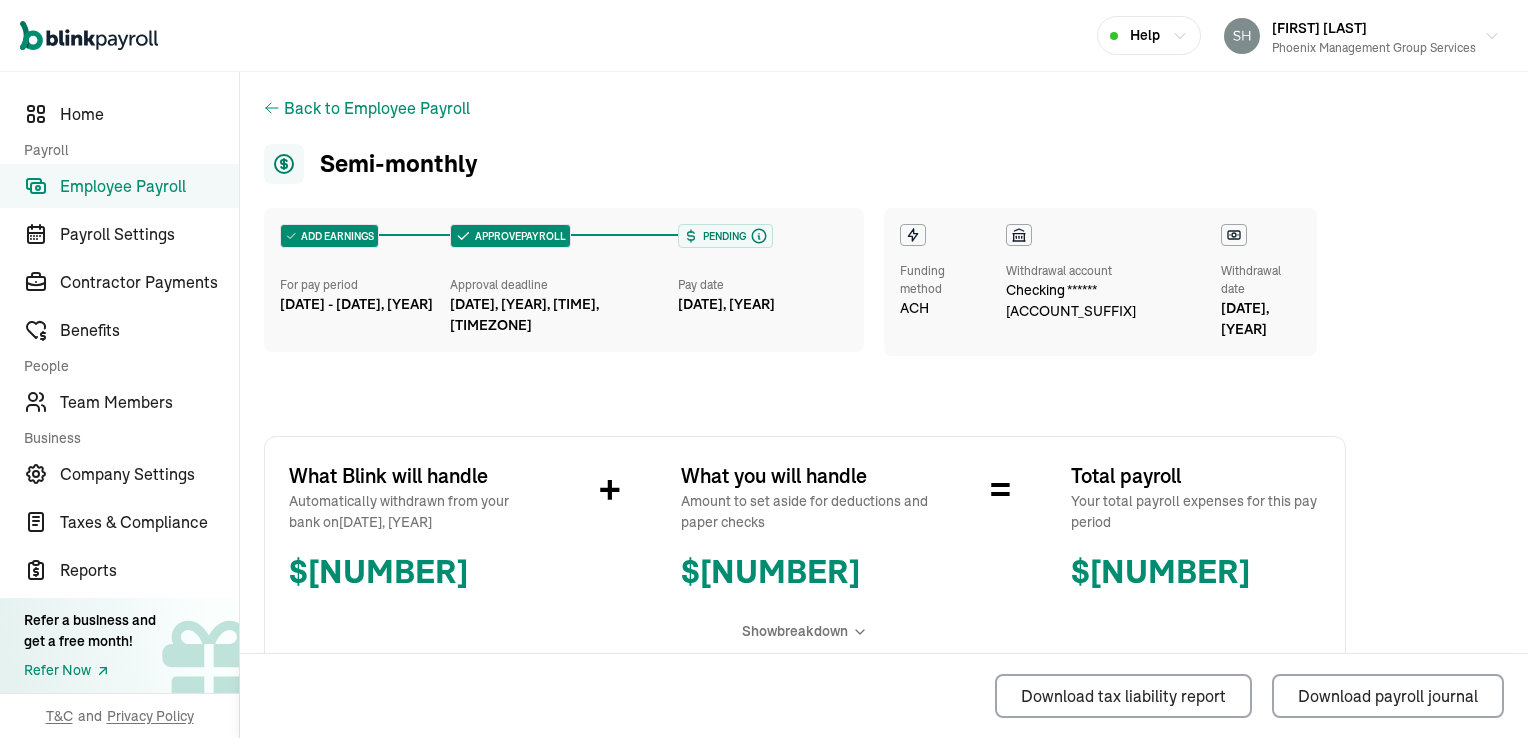 click on "checking ****** [ACCOUNT_SUFFIX]" at bounding box center [1071, 300] 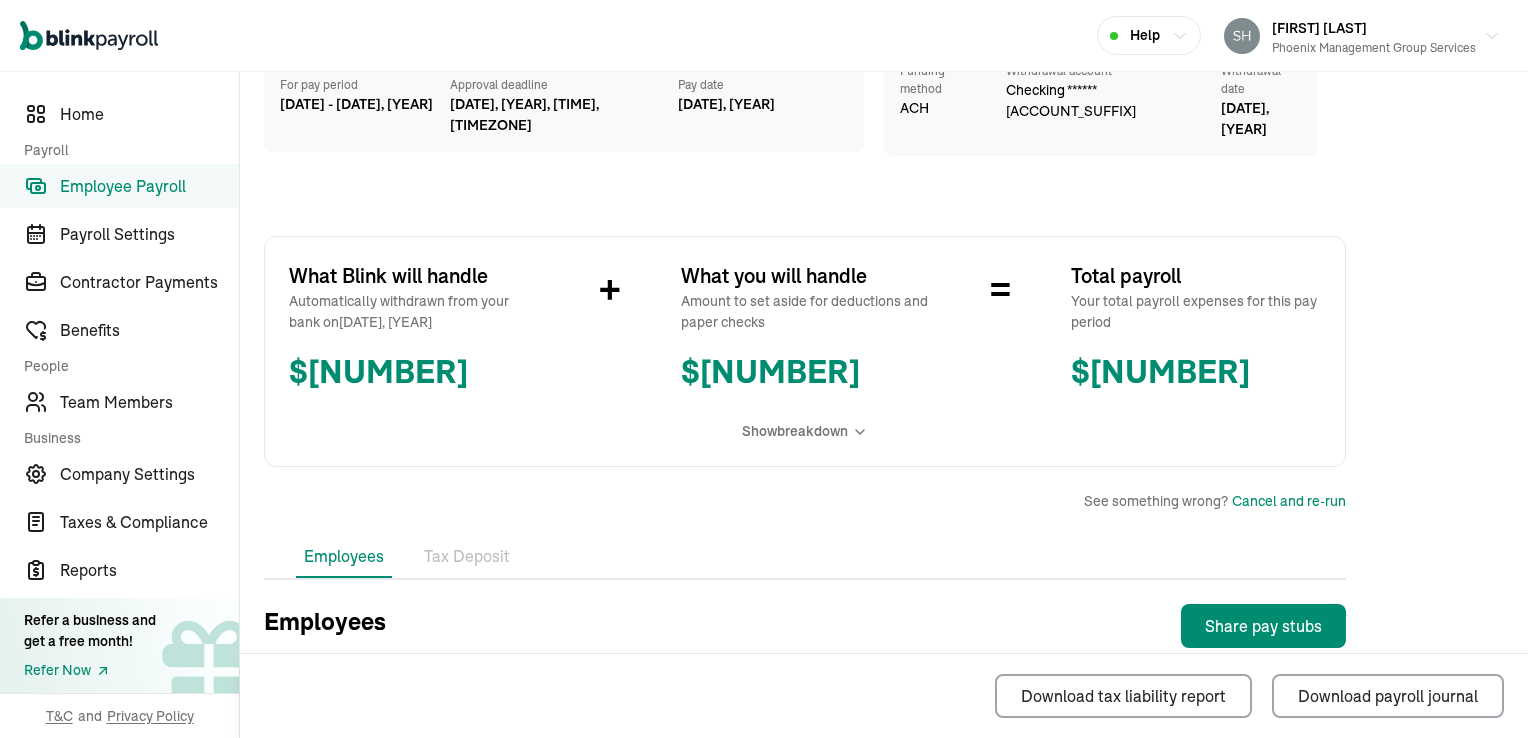 scroll, scrollTop: 0, scrollLeft: 0, axis: both 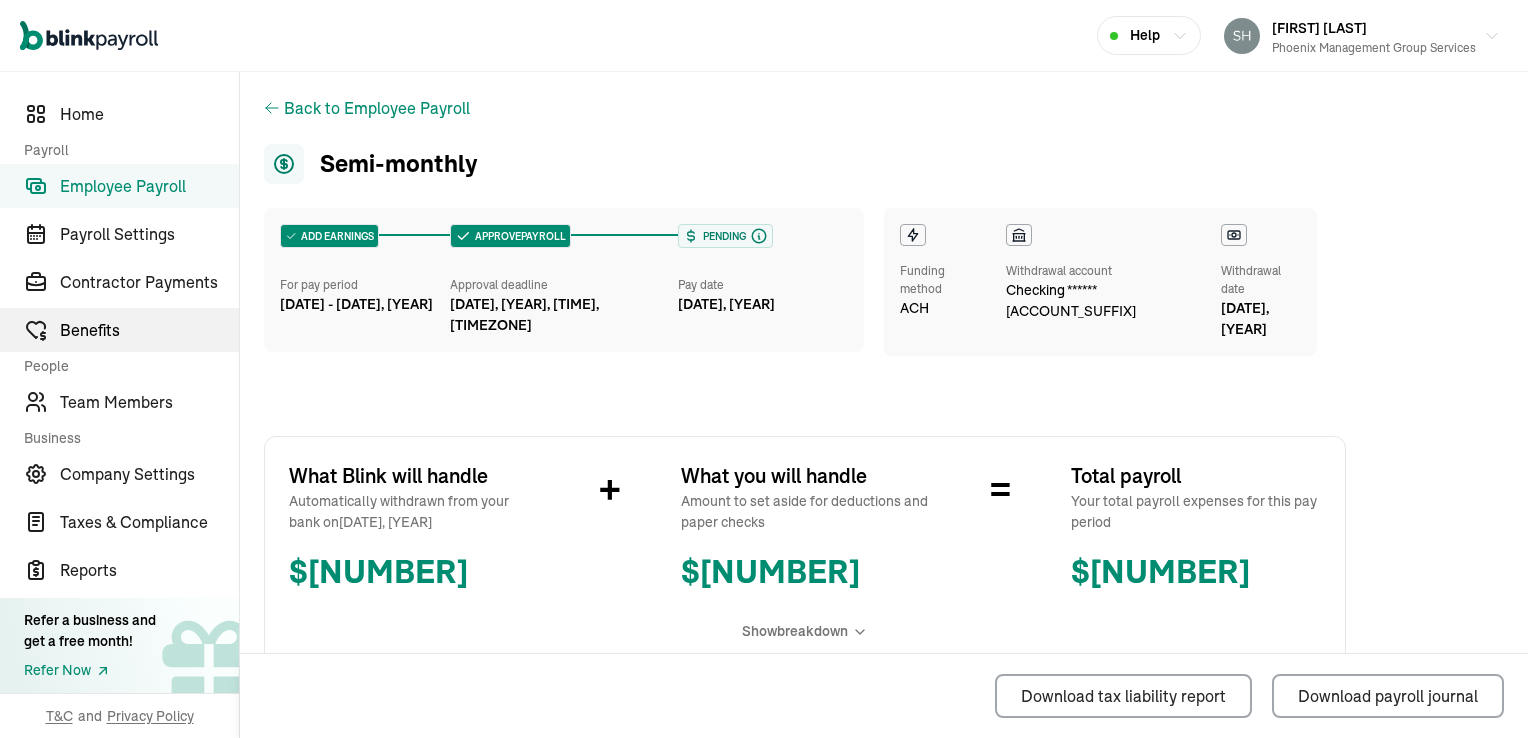 click on "Benefits" at bounding box center (149, 330) 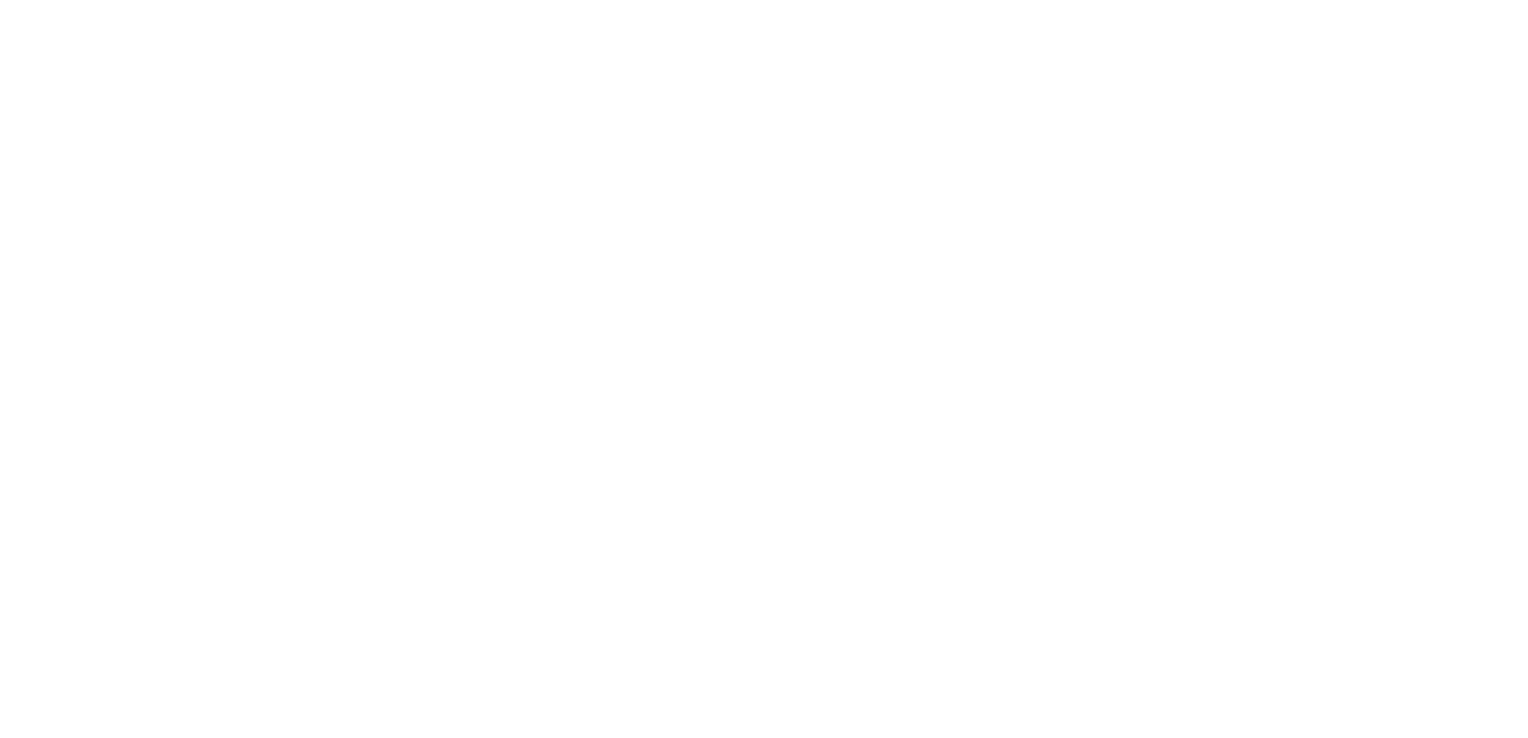 scroll, scrollTop: 0, scrollLeft: 0, axis: both 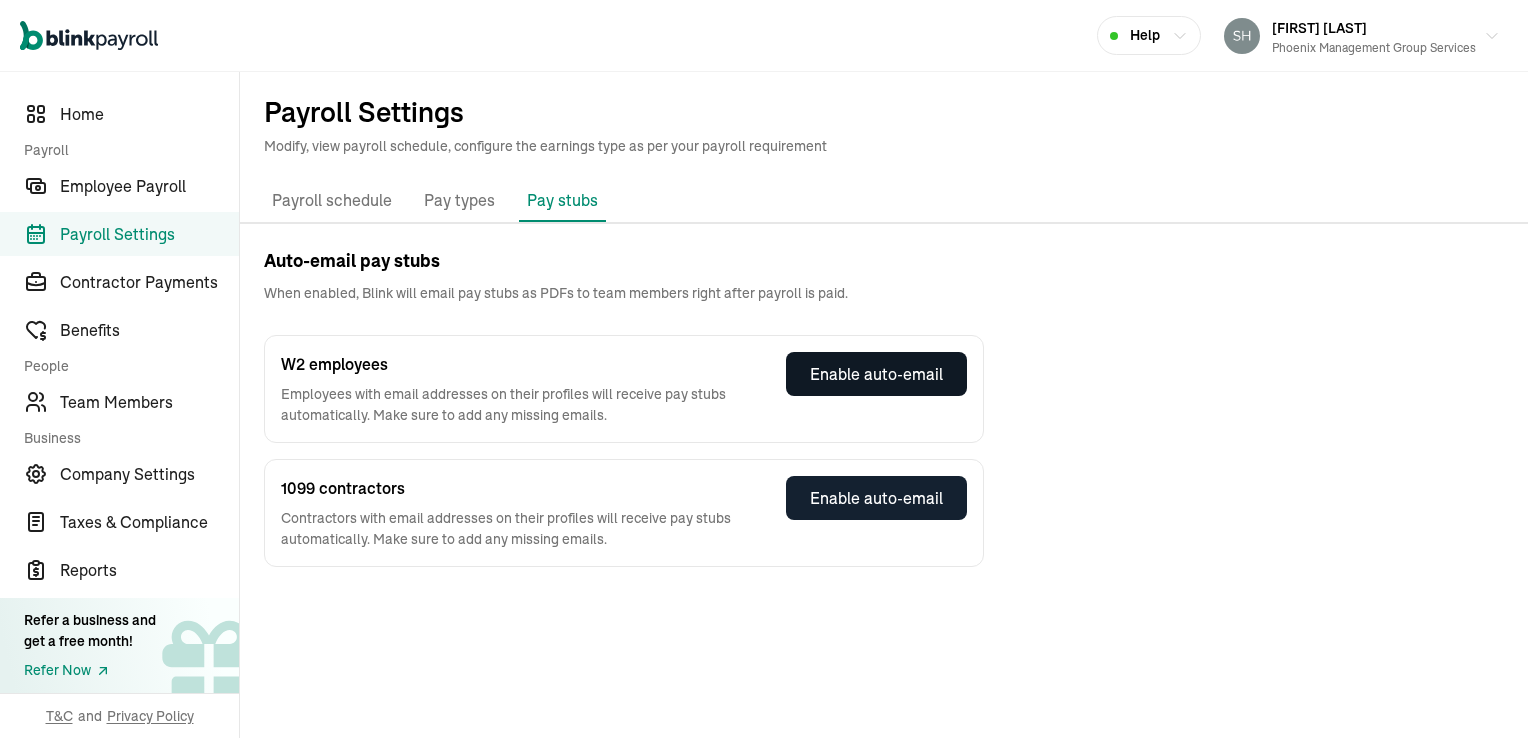 click on "Enable auto-email" at bounding box center (876, 374) 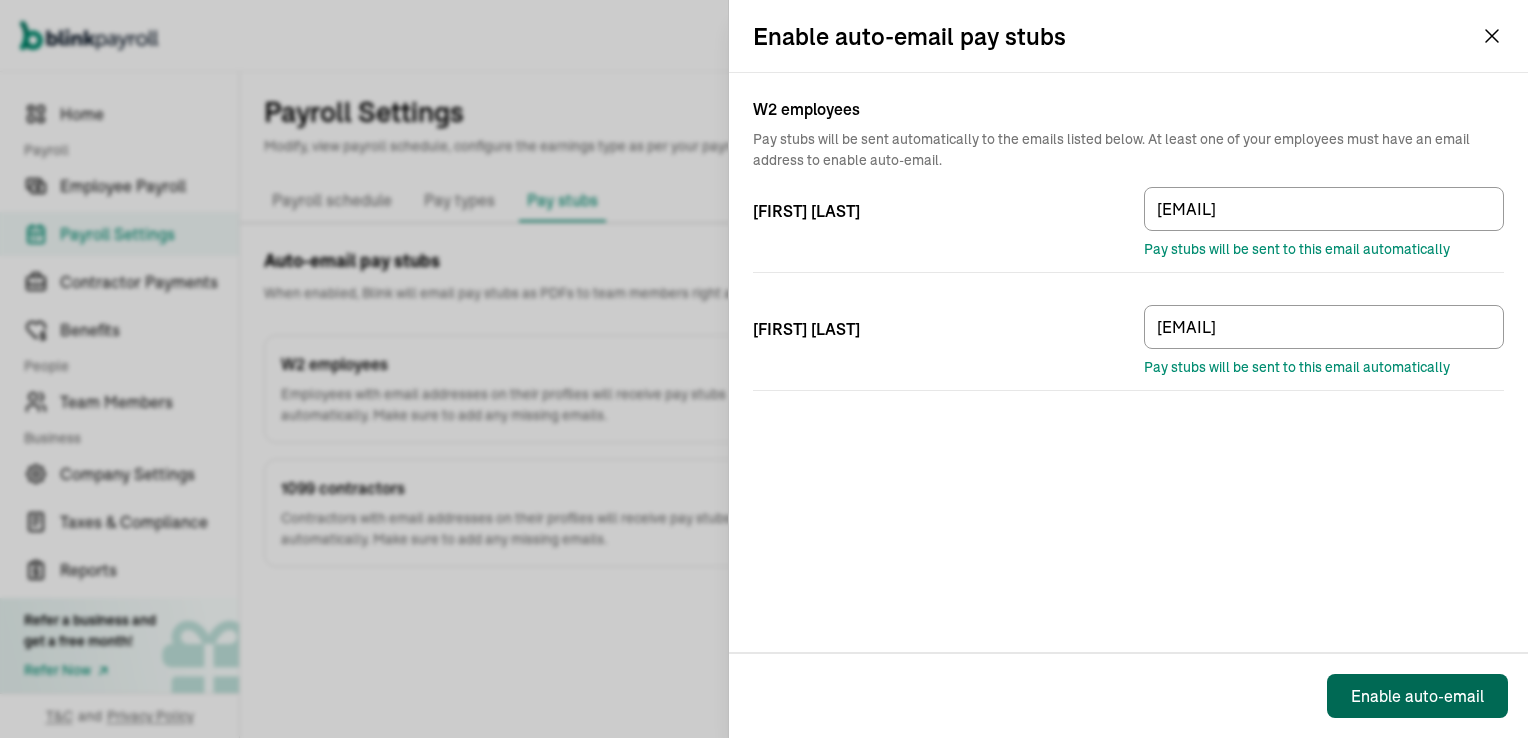 click on "Enable auto-email" at bounding box center (1417, 696) 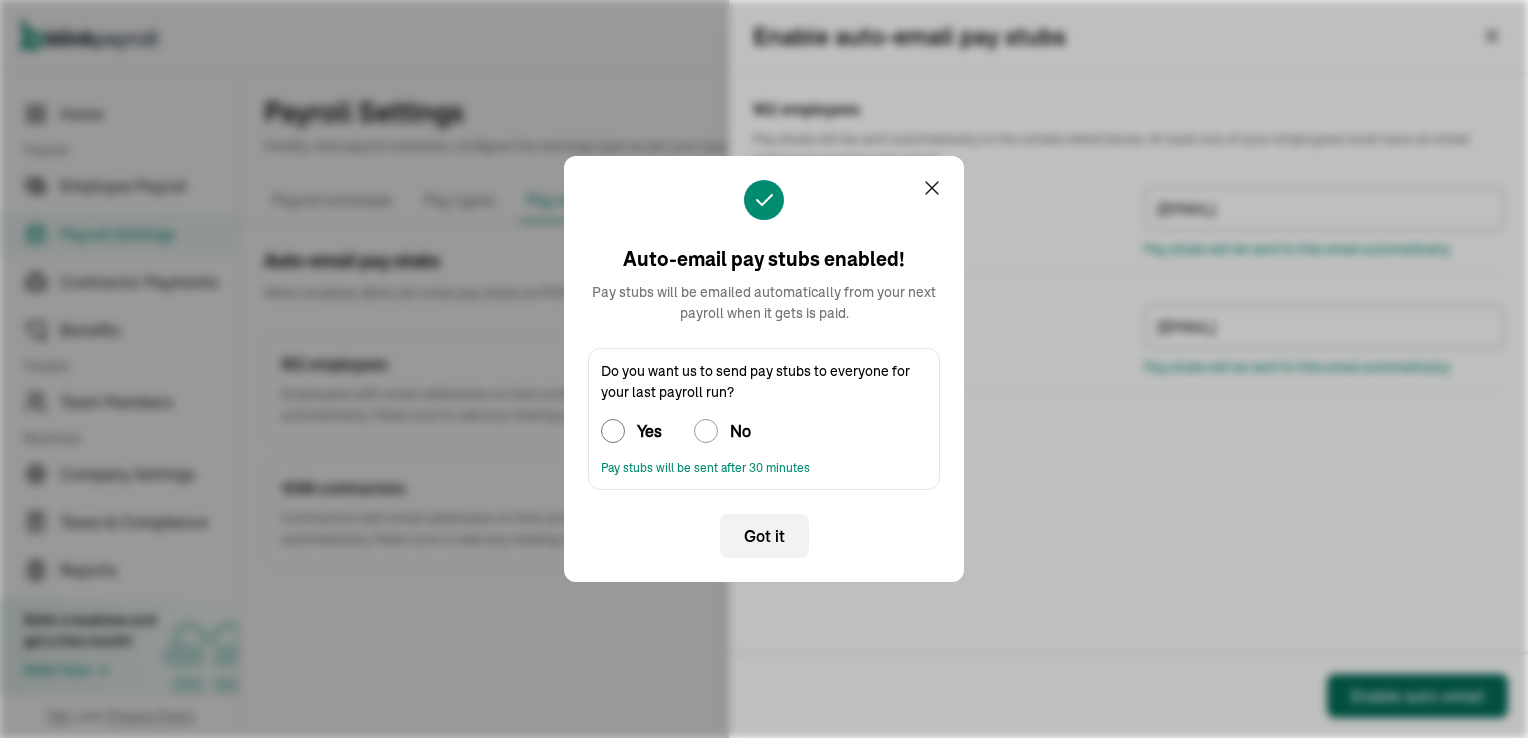 click on "Yes" at bounding box center (613, 431) 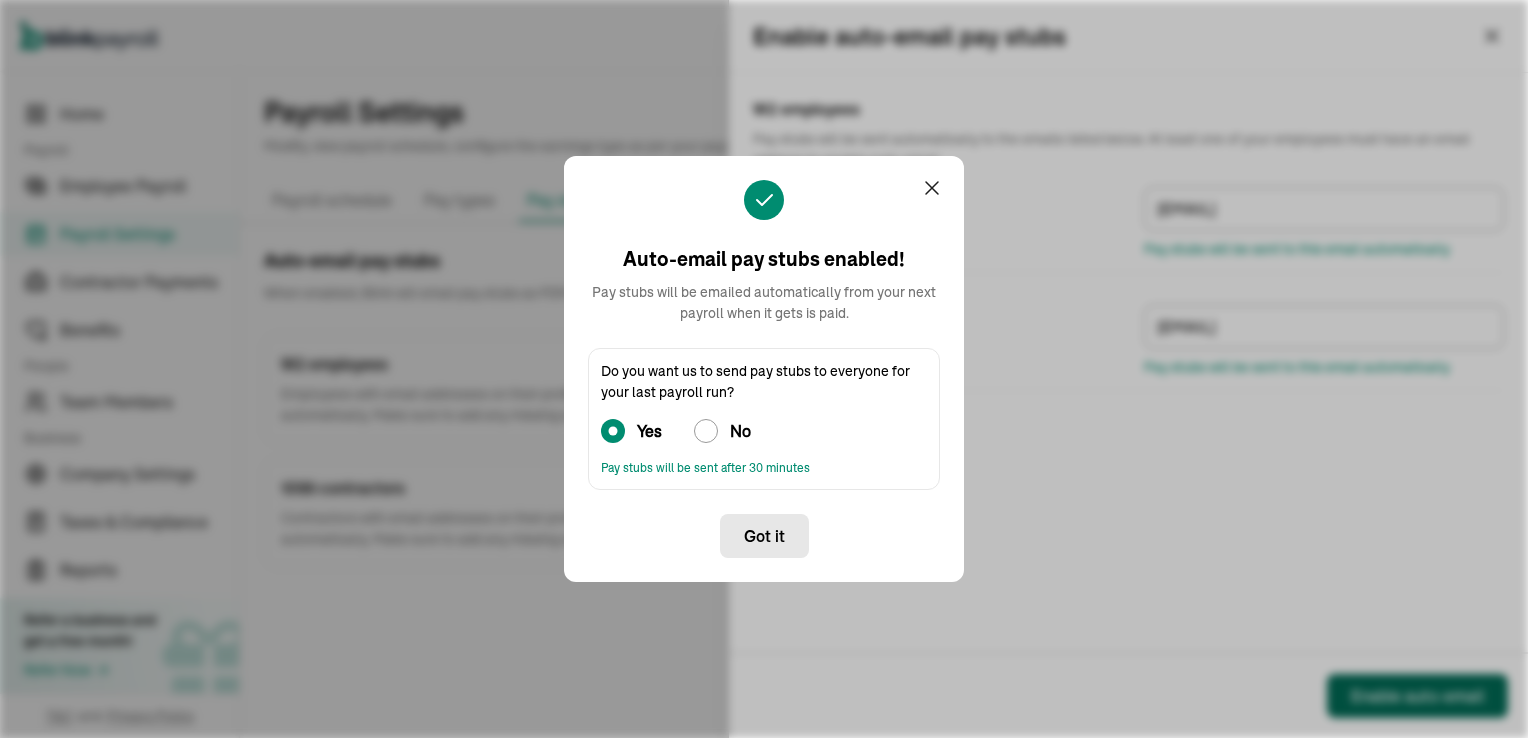 click on "Got it" at bounding box center [764, 536] 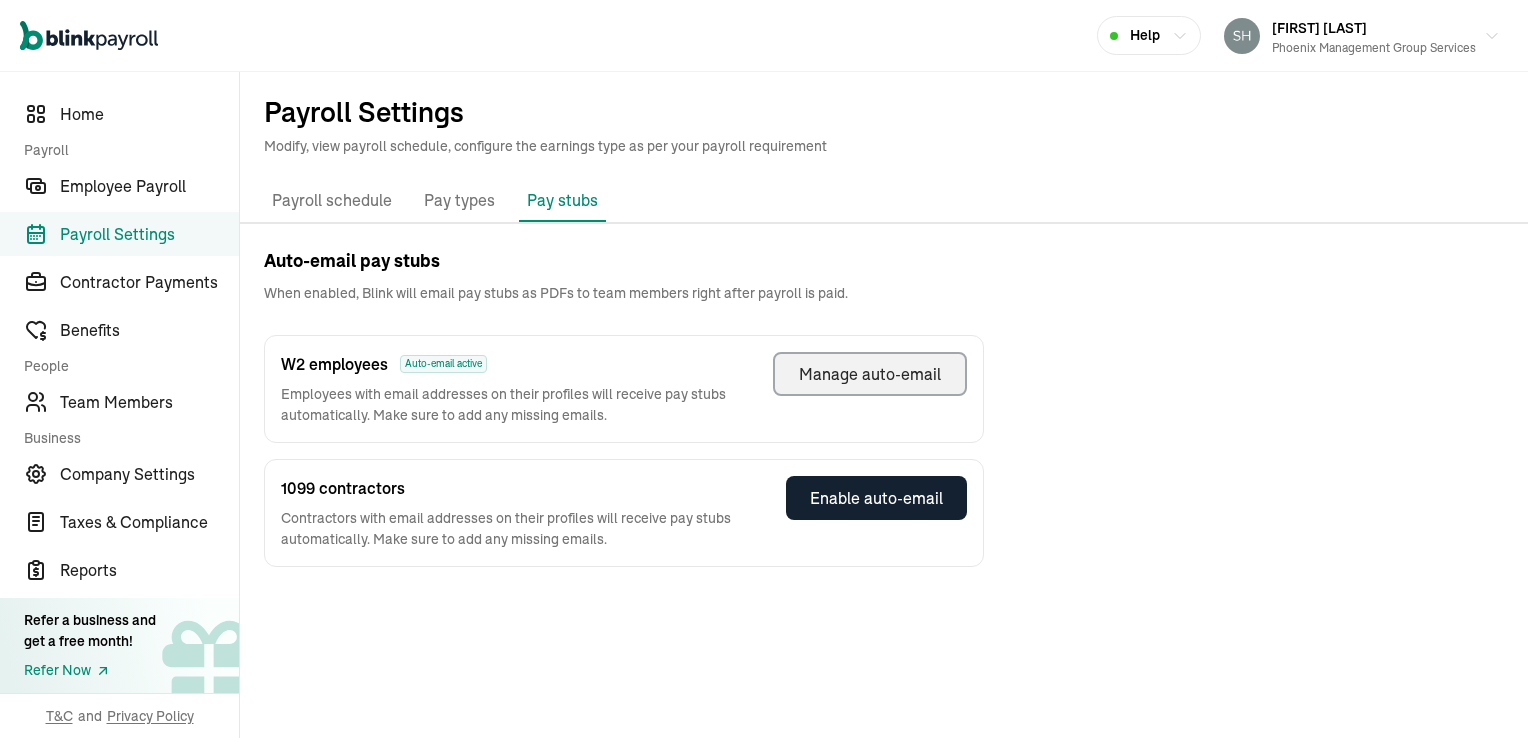 click on "Payroll schedule" at bounding box center (332, 201) 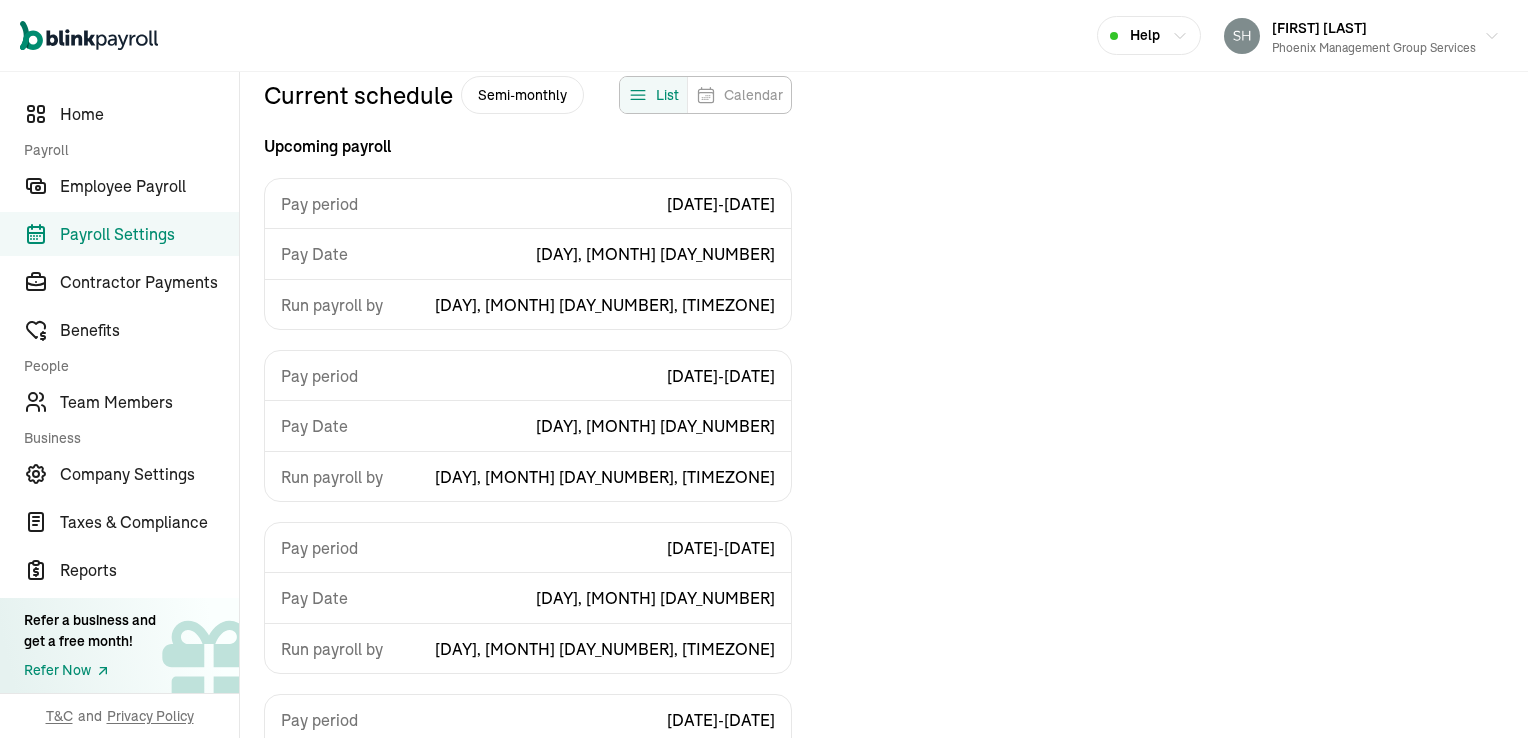 scroll, scrollTop: 0, scrollLeft: 0, axis: both 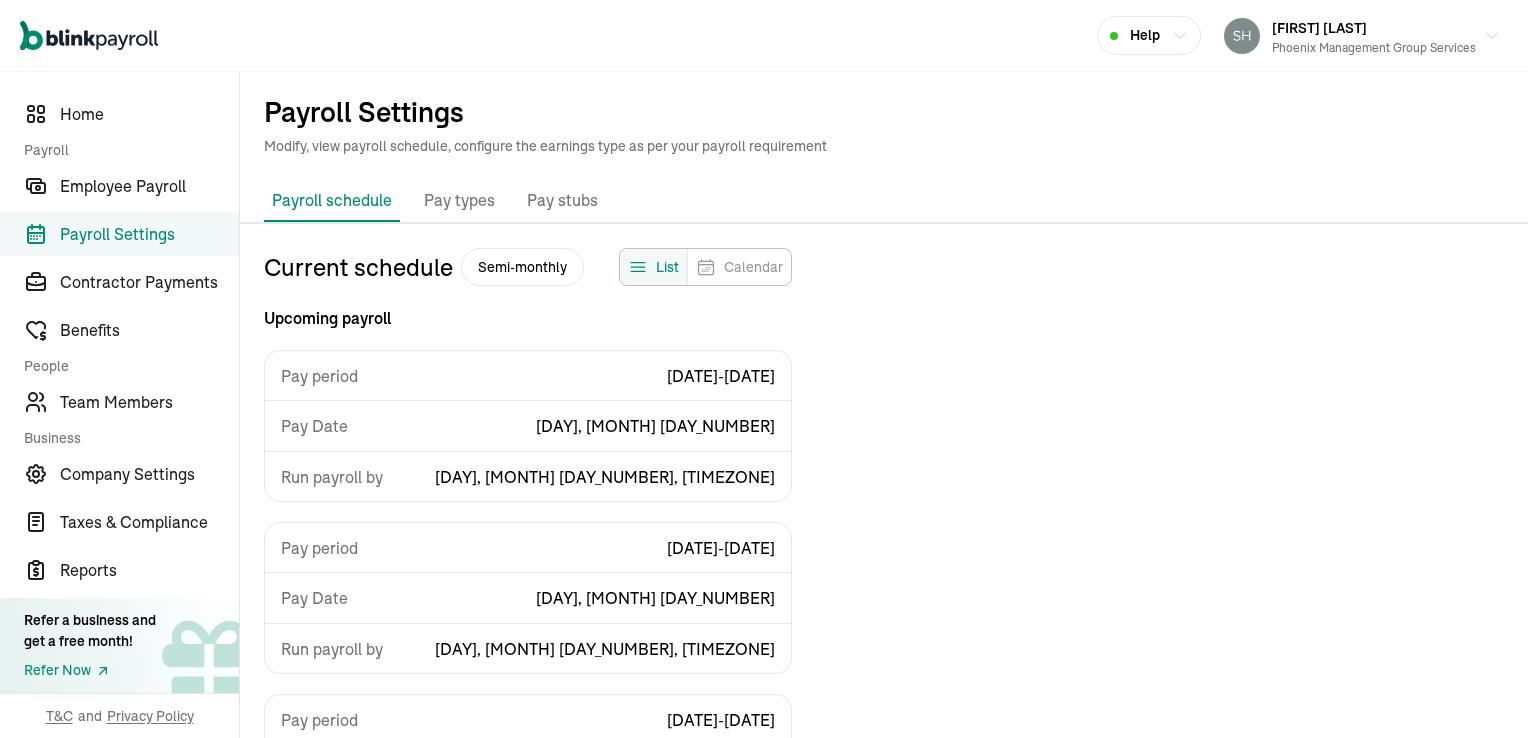 click on "Payroll Settings" at bounding box center (884, 112) 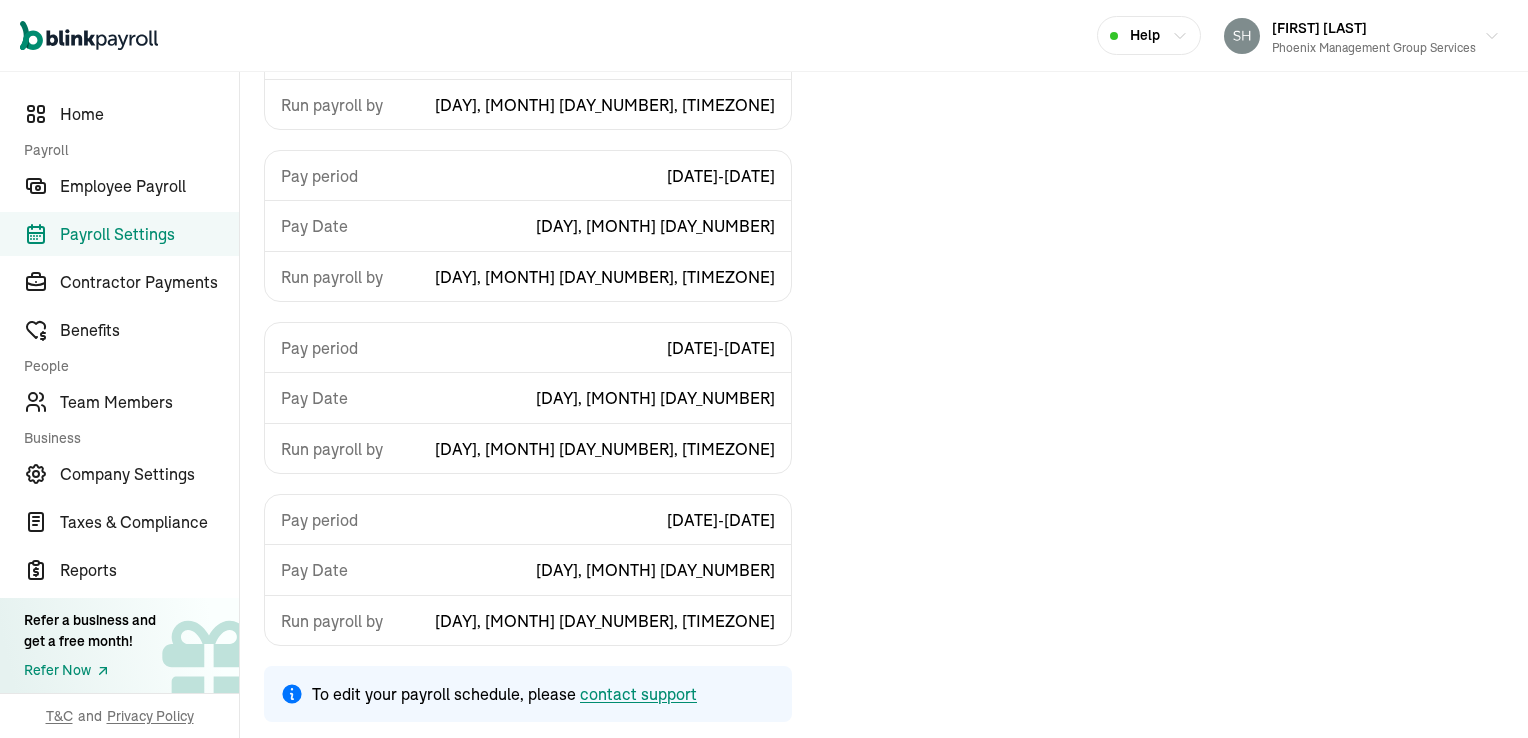 scroll, scrollTop: 0, scrollLeft: 0, axis: both 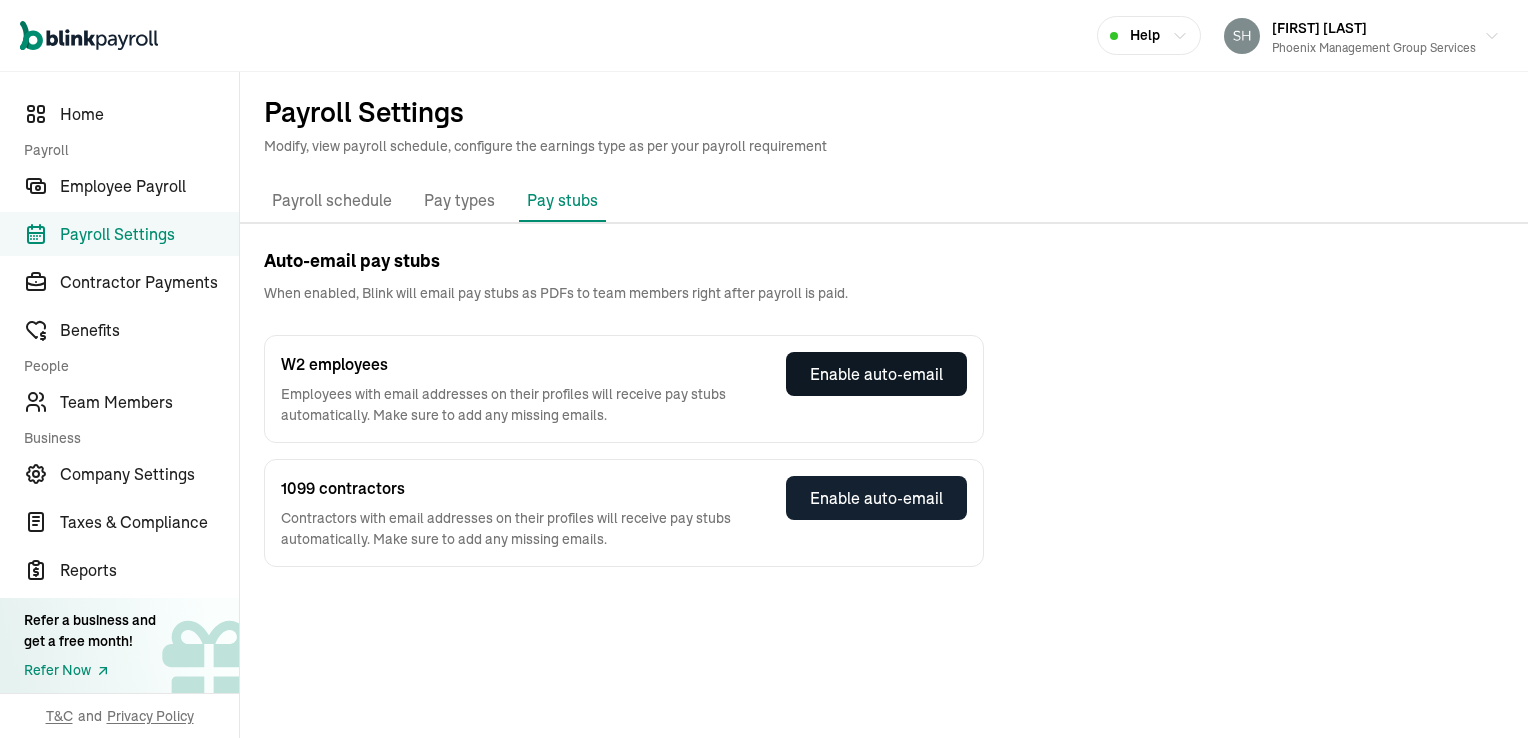 click on "Enable auto-email" at bounding box center [876, 374] 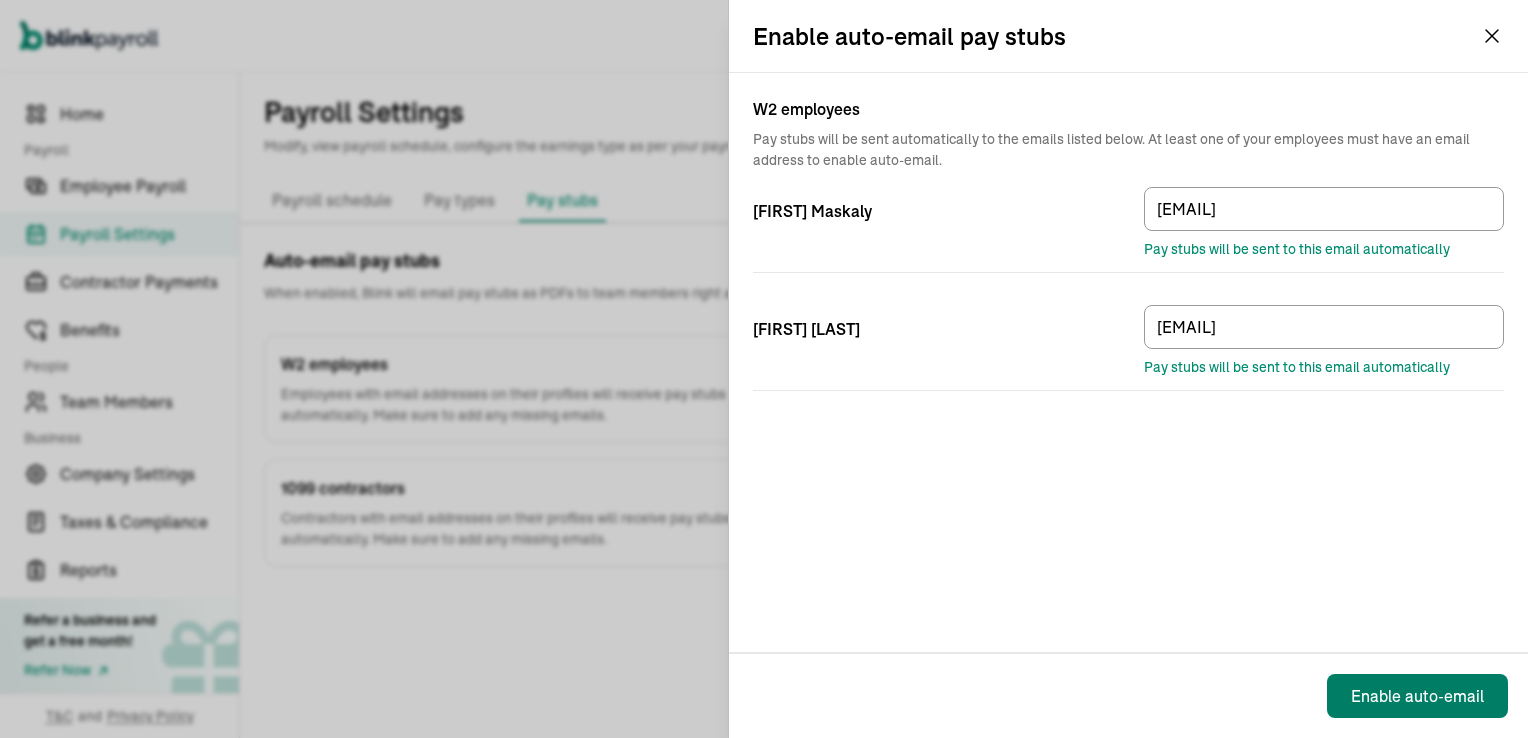 click on "Enable auto-email" at bounding box center [1417, 696] 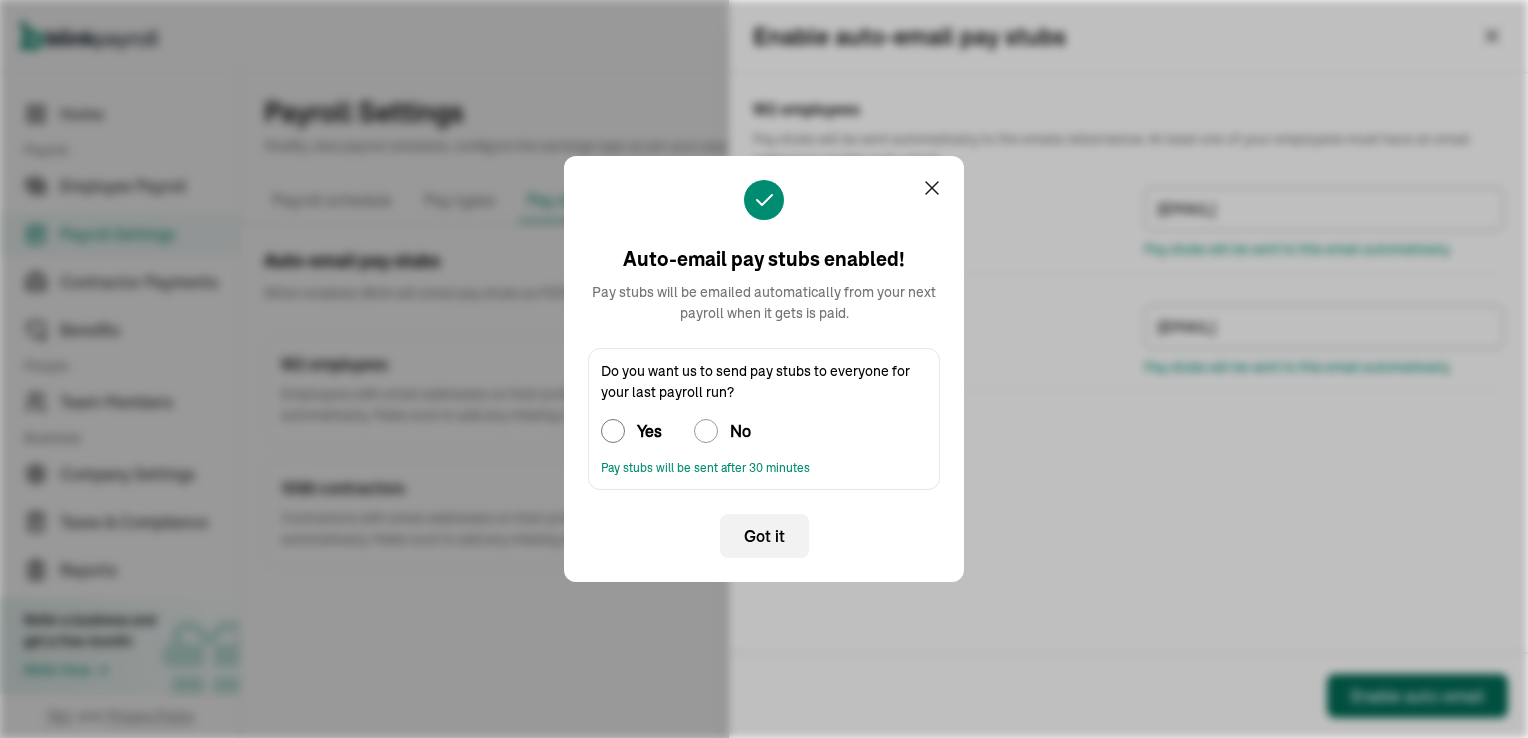 click on "Yes" at bounding box center (613, 431) 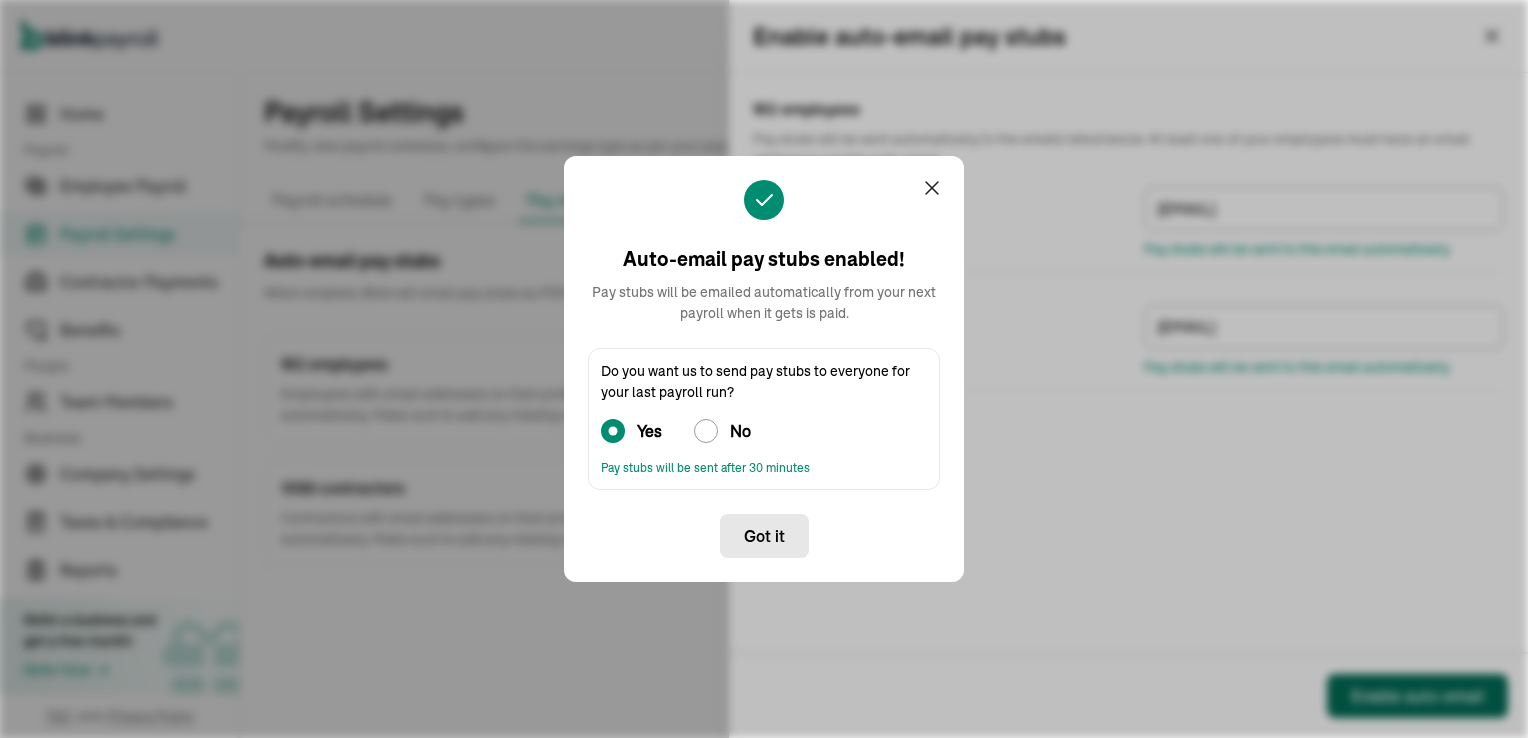 click on "Got it" at bounding box center [764, 536] 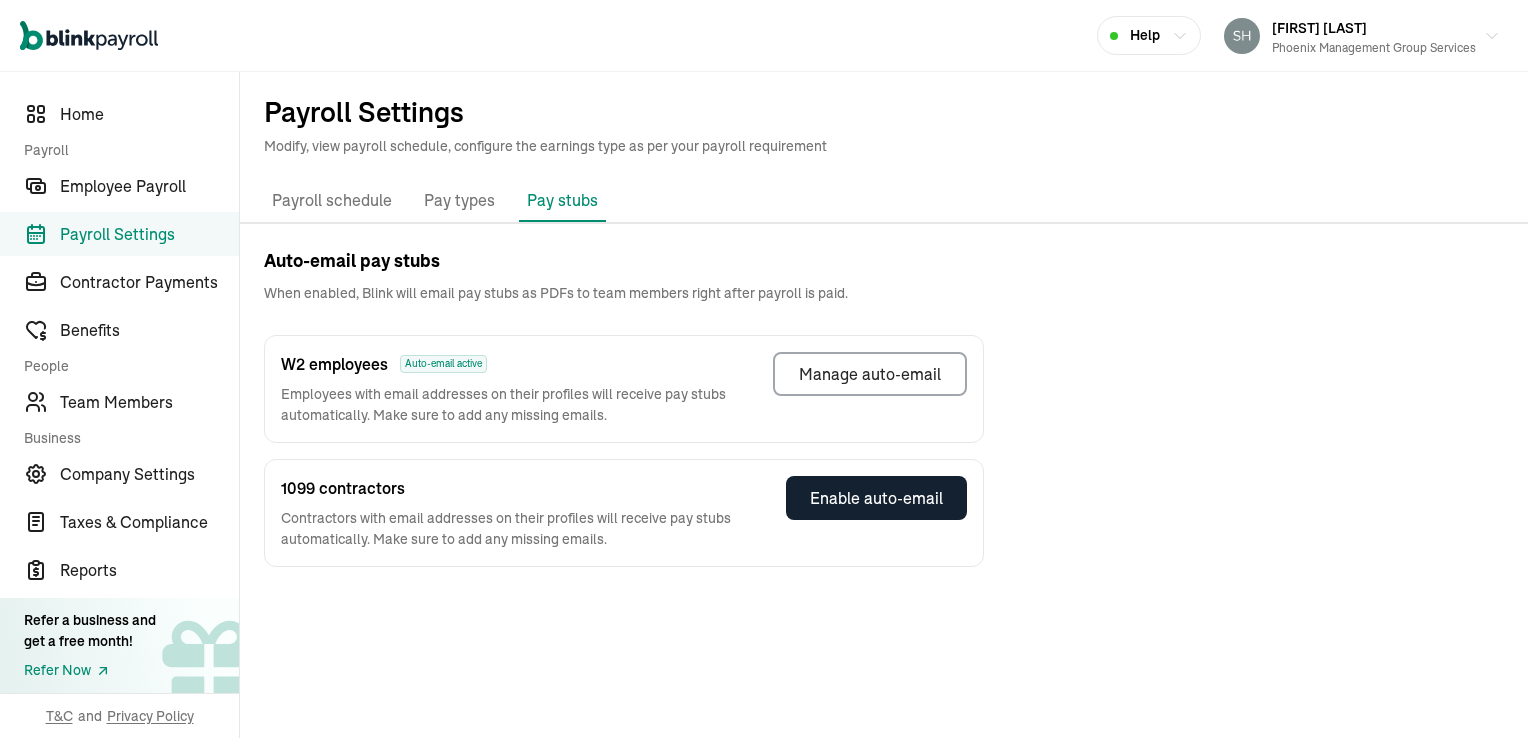 click on "Payroll schedule" at bounding box center (332, 201) 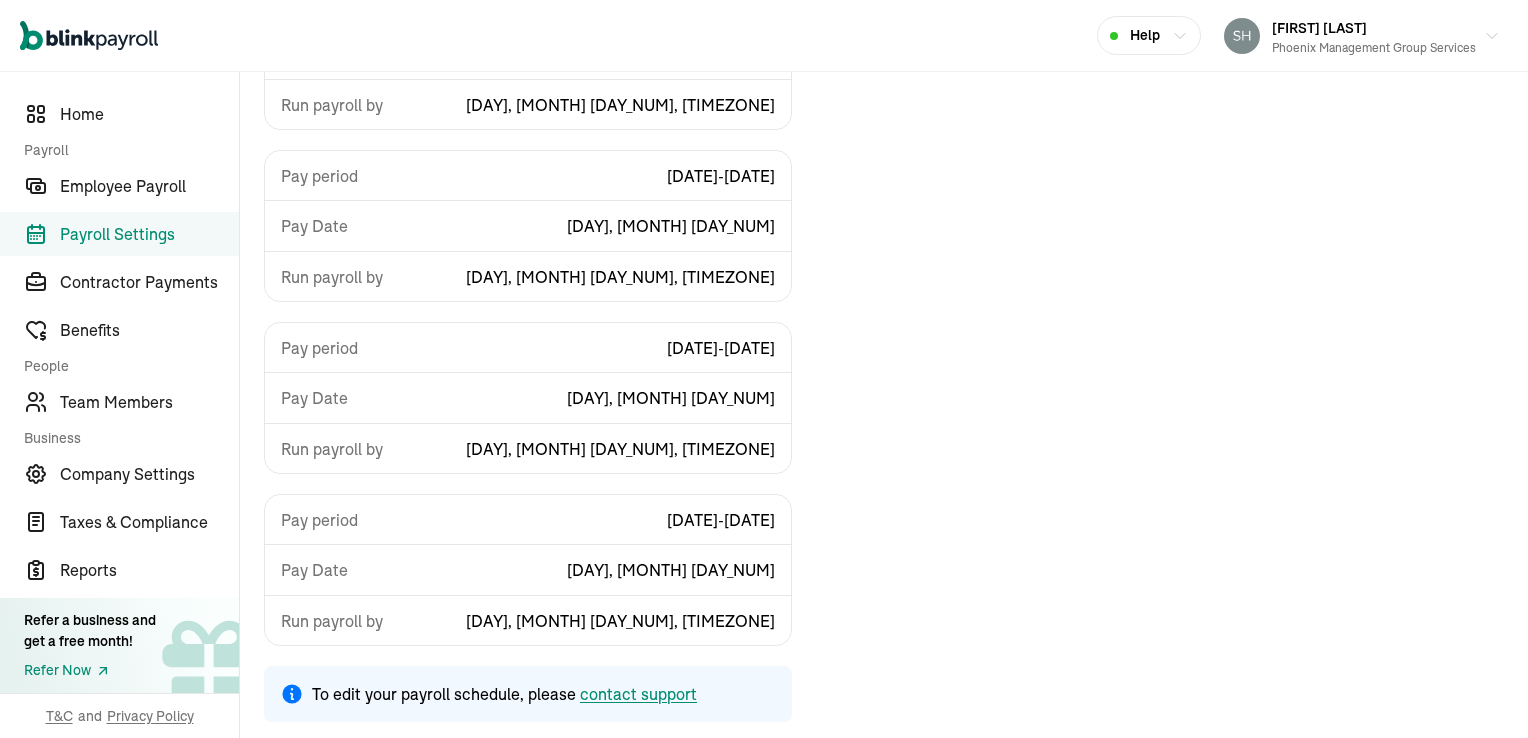 scroll, scrollTop: 0, scrollLeft: 0, axis: both 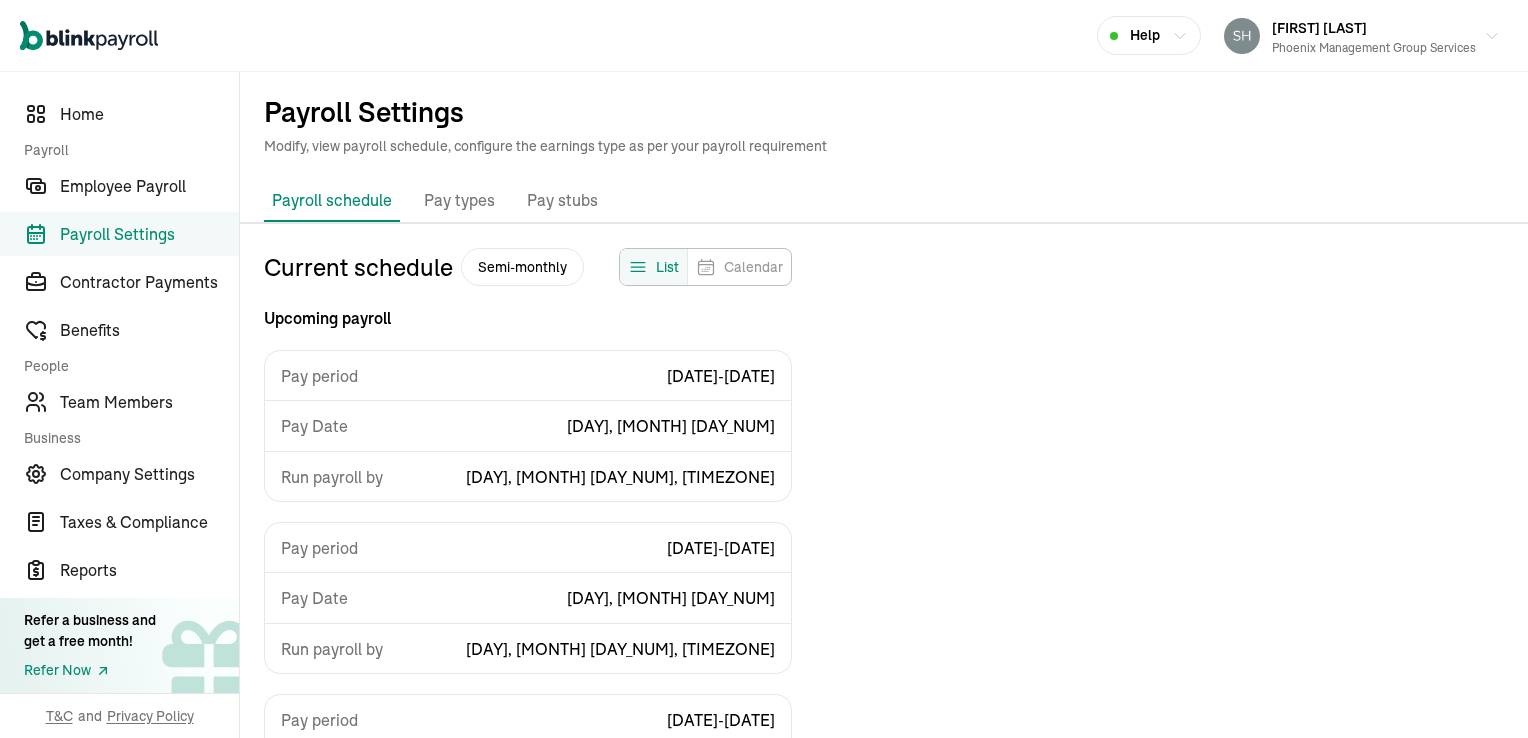 click on "Payroll Settings" at bounding box center [884, 112] 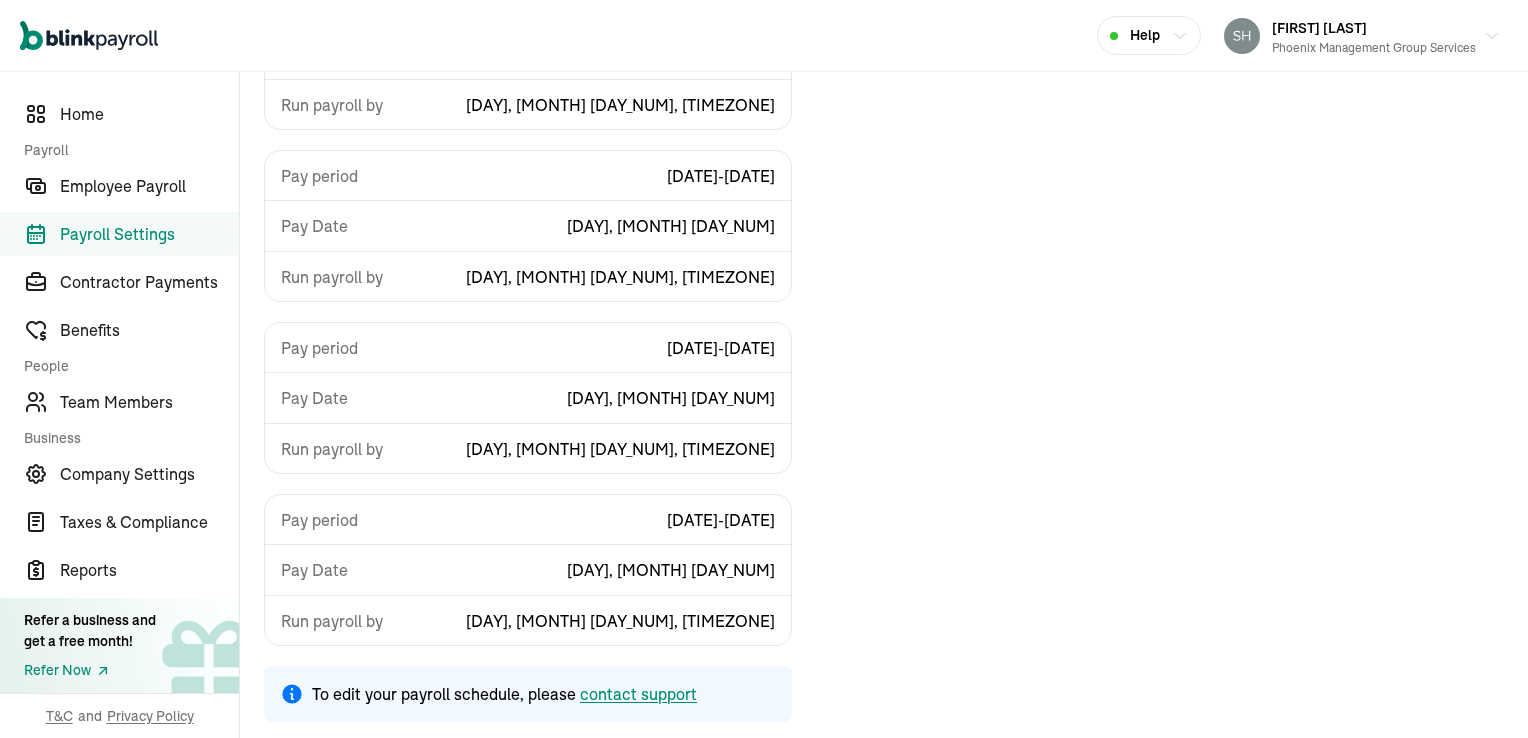 scroll, scrollTop: 0, scrollLeft: 0, axis: both 